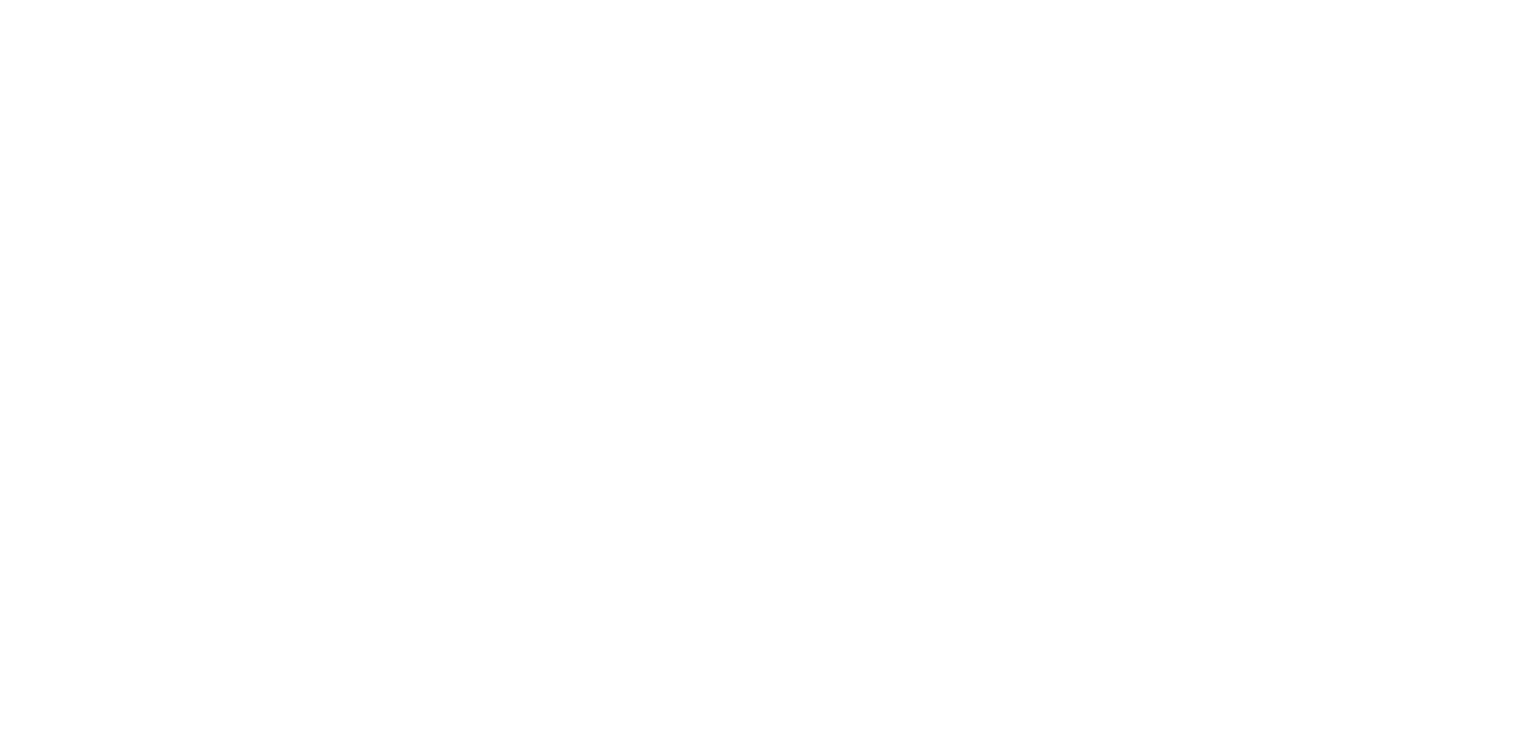 scroll, scrollTop: 0, scrollLeft: 0, axis: both 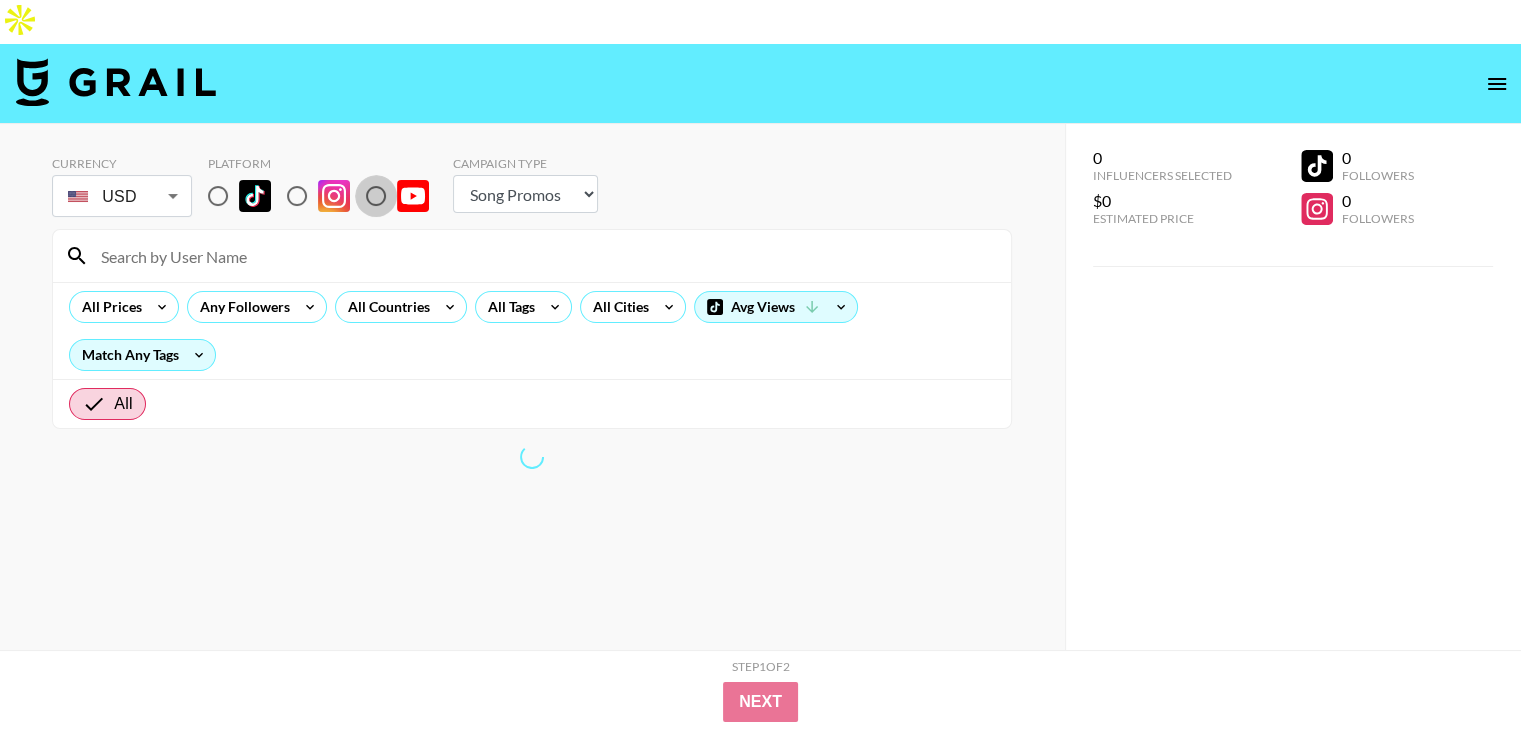 click at bounding box center [376, 196] 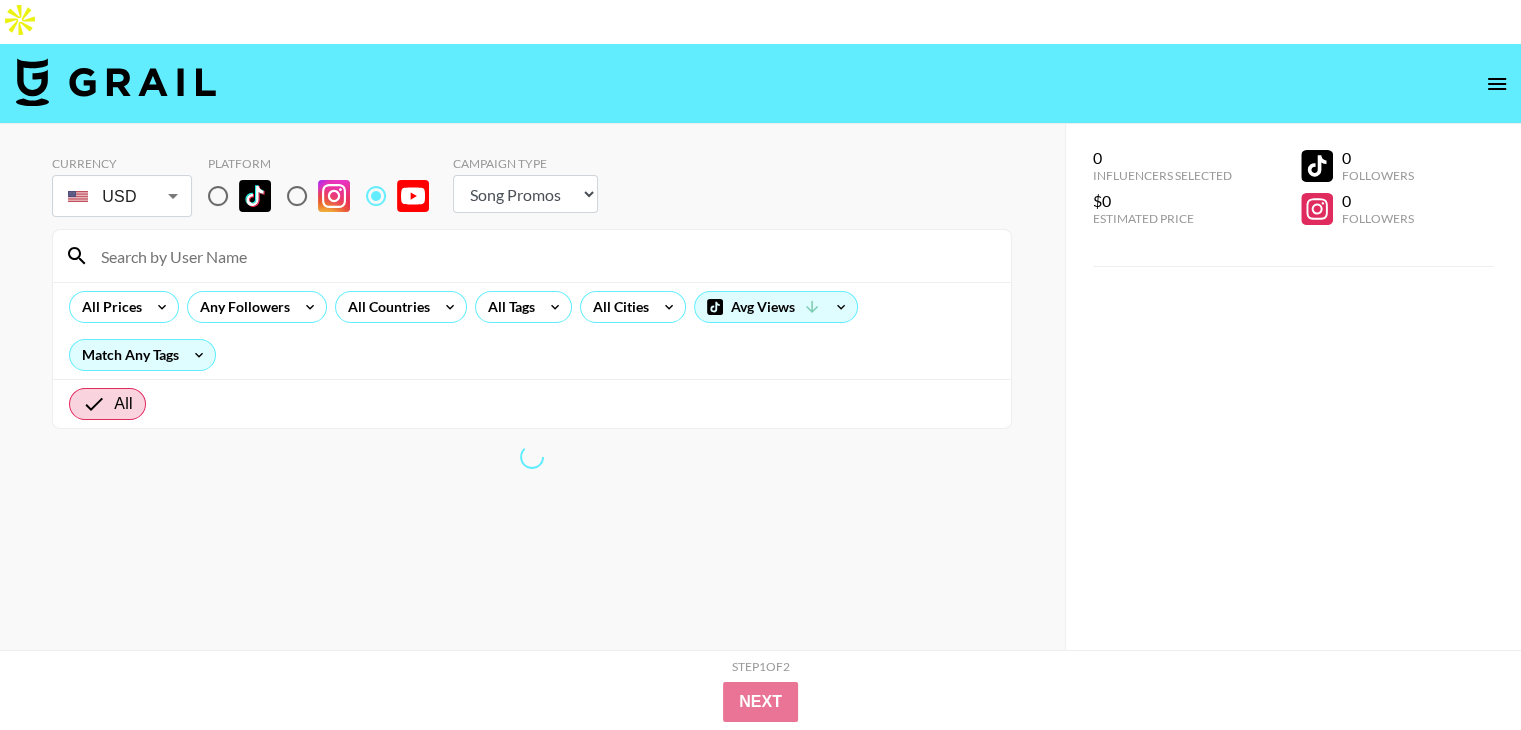 click on "0 Influencers Selected $0 Estimated Price 0 Followers 0 Followers" at bounding box center [1293, 449] 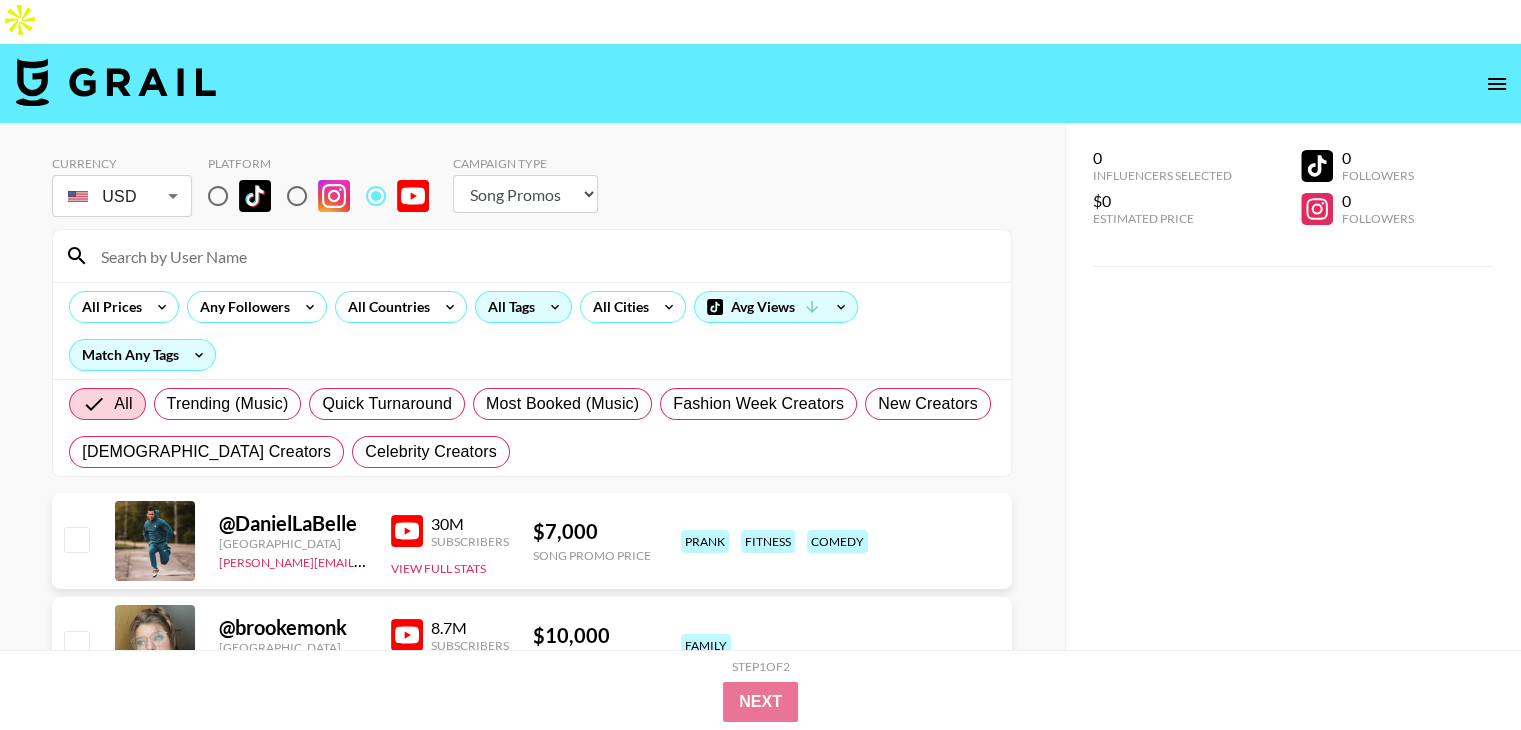 click on "All Tags" at bounding box center [507, 307] 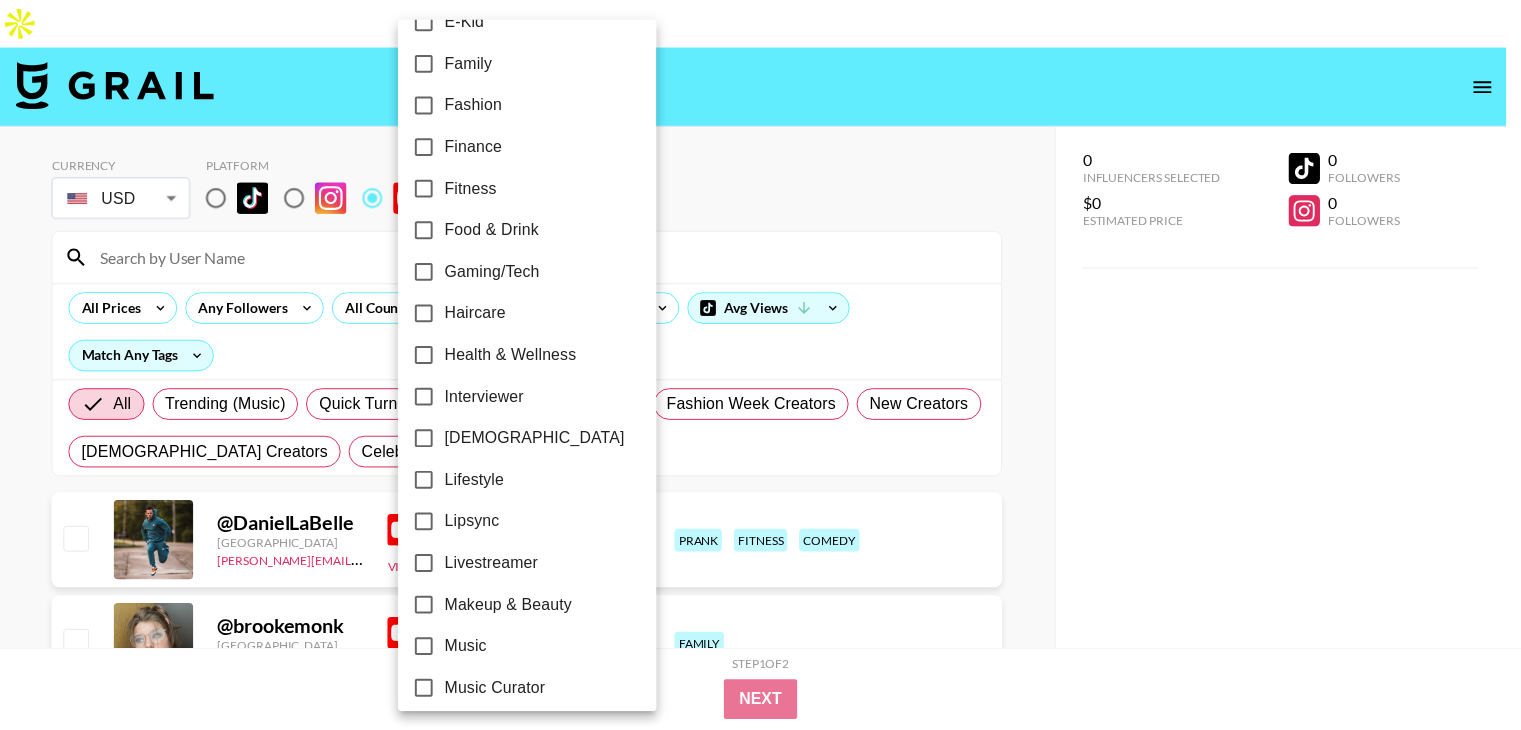 scroll, scrollTop: 636, scrollLeft: 0, axis: vertical 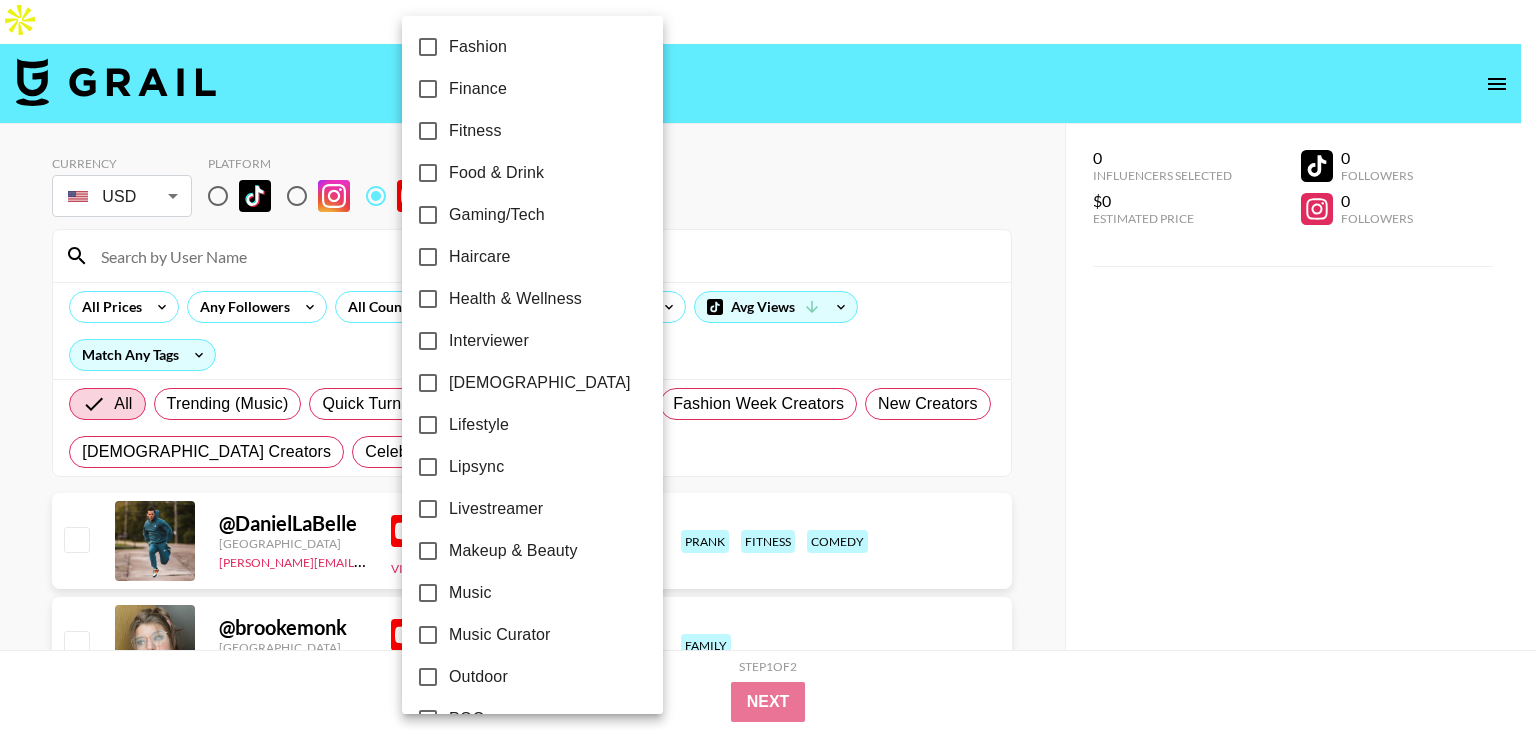 click on "Lifestyle" at bounding box center (479, 425) 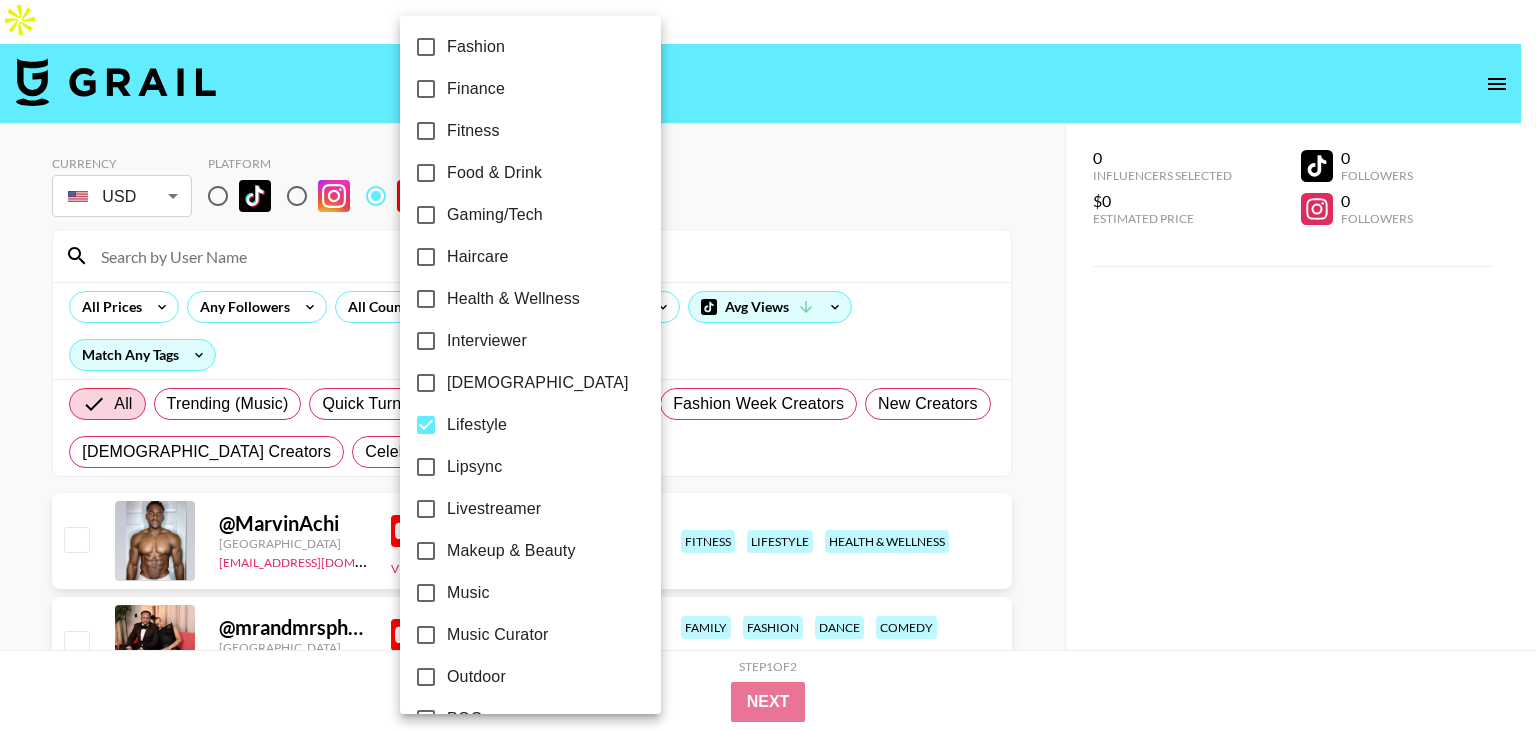 click at bounding box center [768, 365] 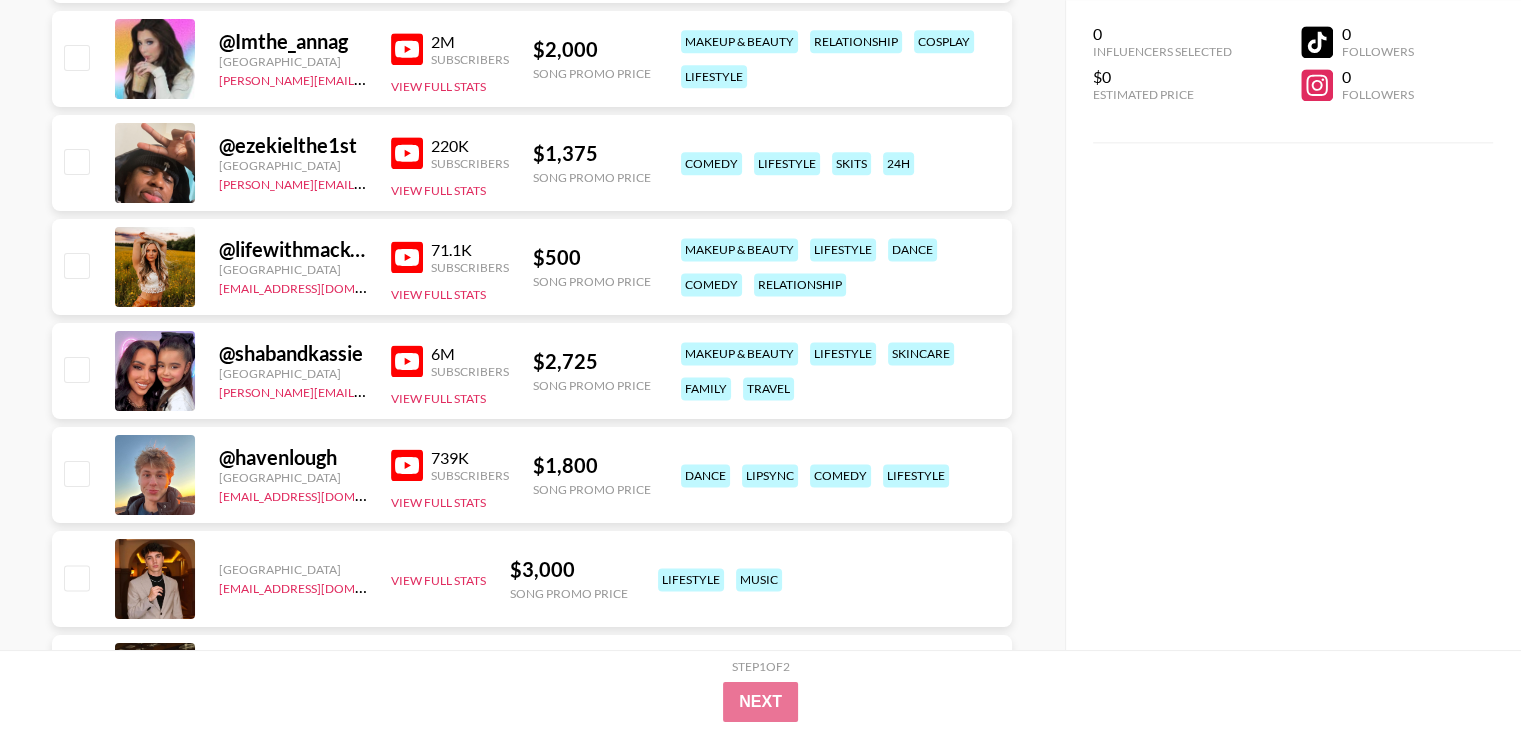 scroll, scrollTop: 3000, scrollLeft: 0, axis: vertical 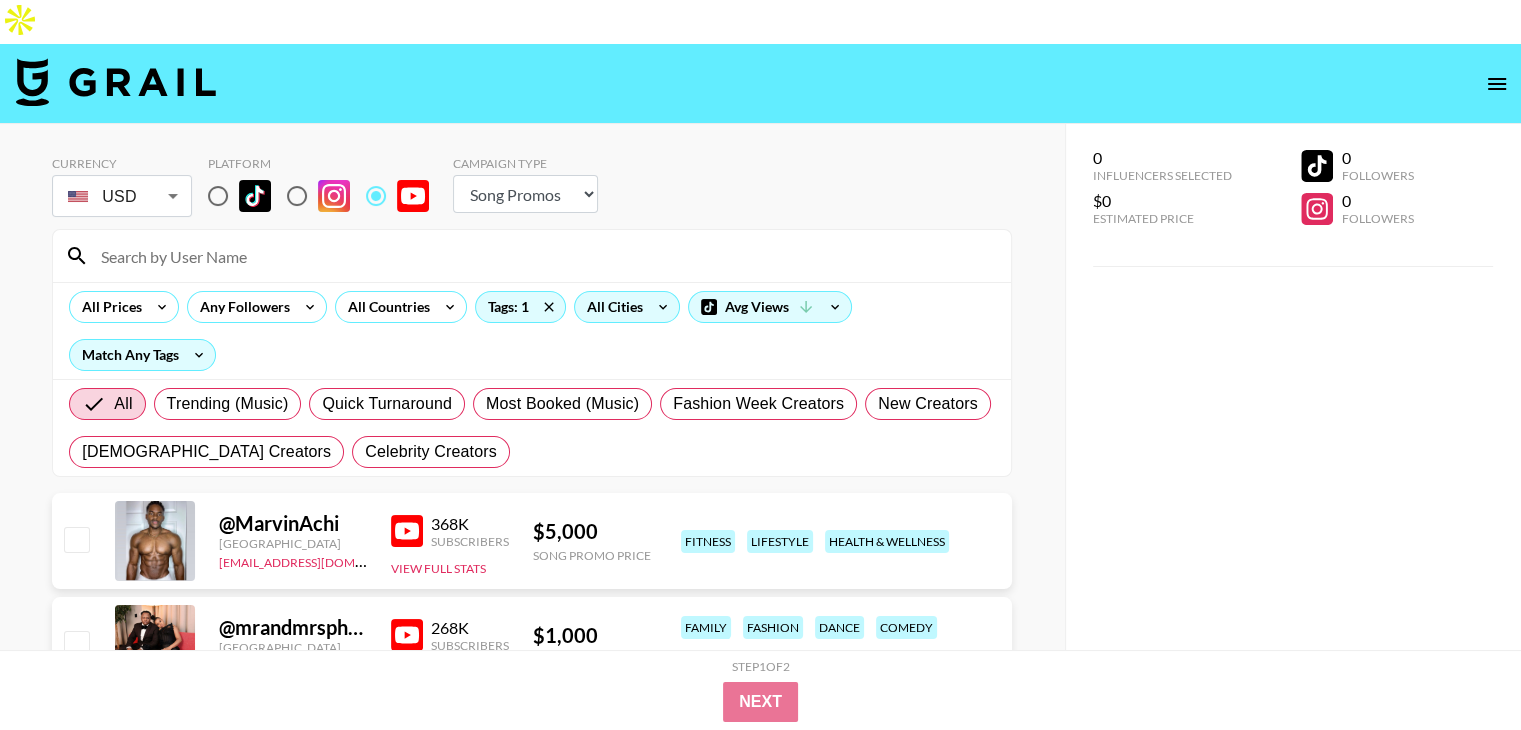 click on "All Cities" at bounding box center (611, 307) 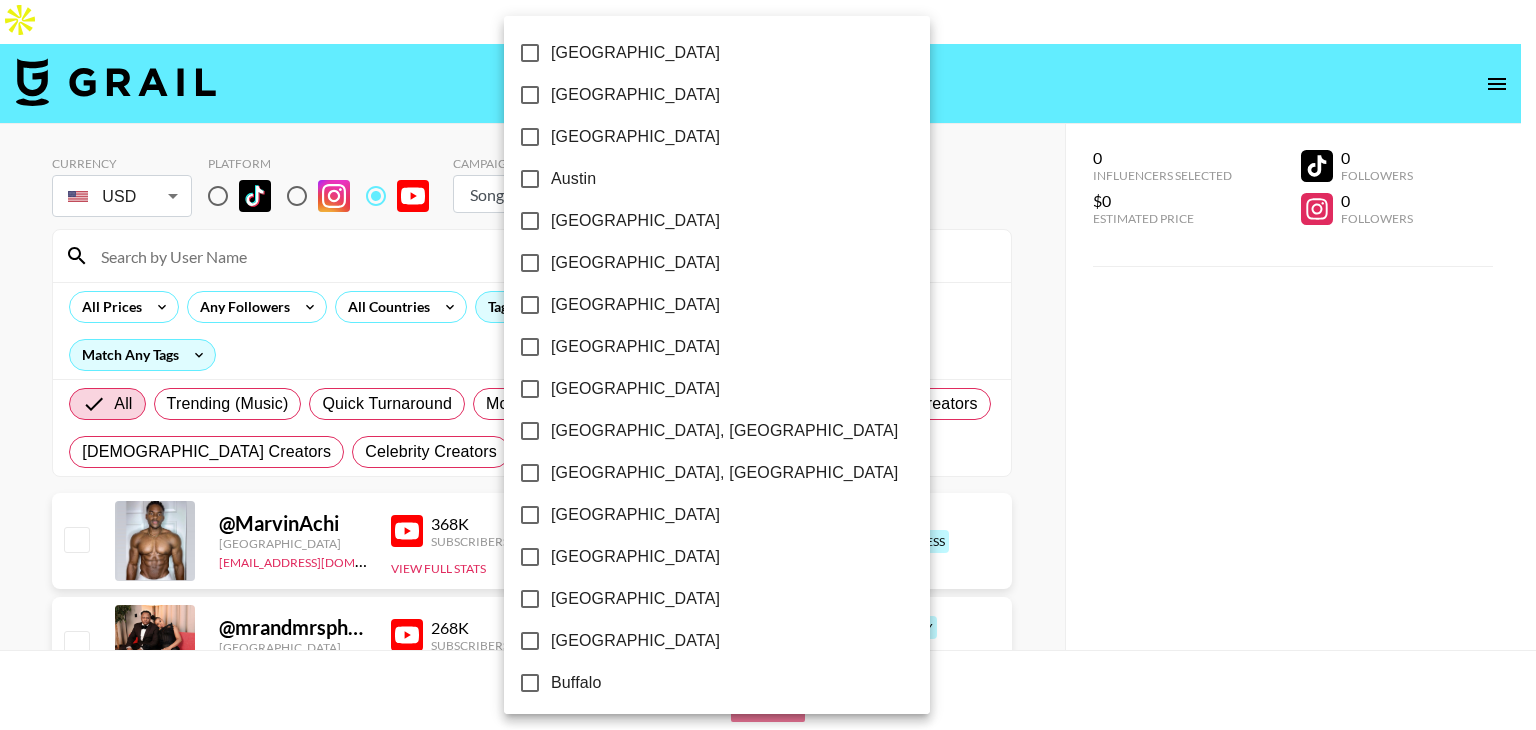 click at bounding box center [768, 365] 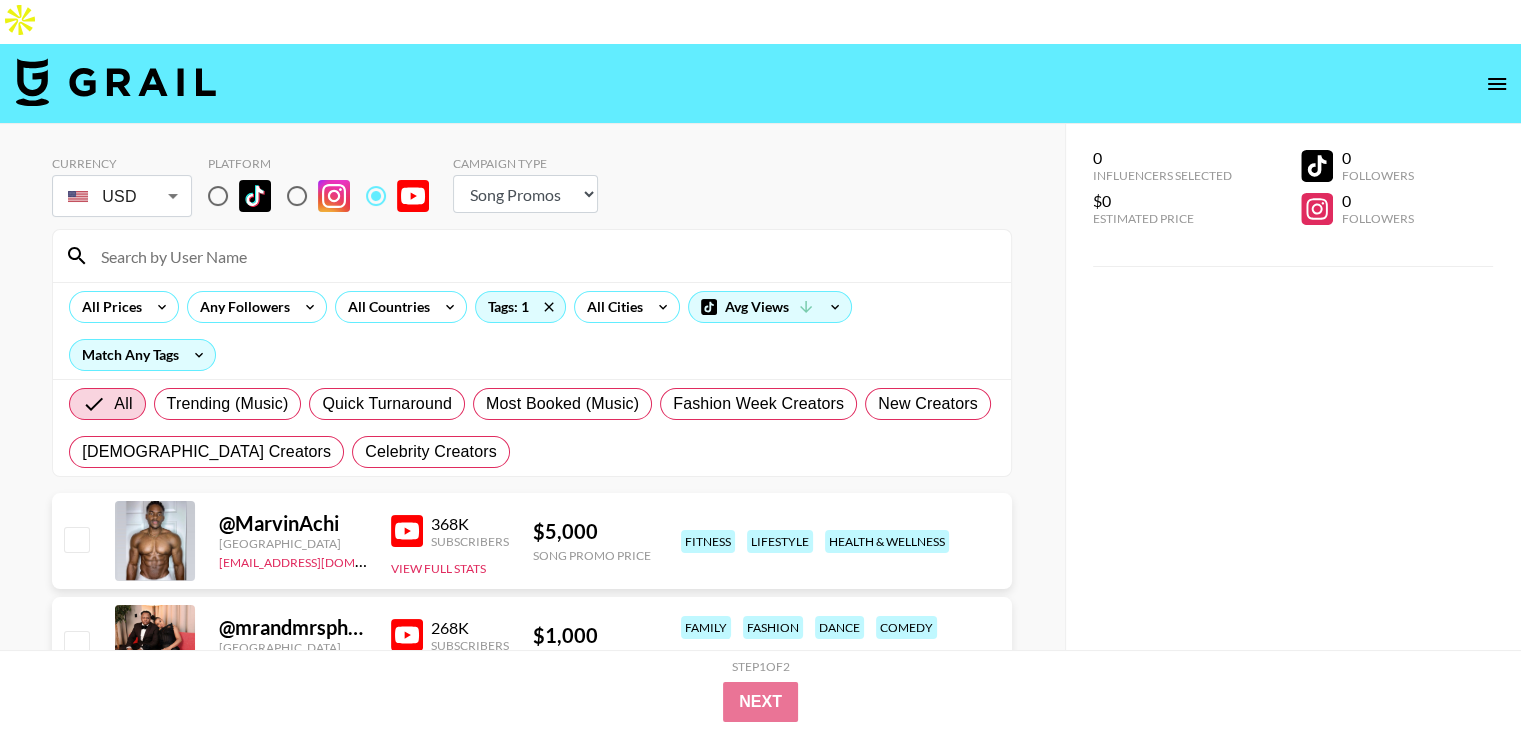 click on "Amsterdam Atlanta Auckland Austin Baltimore Barcelona Beijing Belfast Berlin Birmingham, AL Birmingham, UK Bogotá Boston Brighton Buenos Aires Buffalo Cambridge, Canada Cape Town Charlotte Chicago Cologne Costa Mesa Dallas Denver Detroit Dublin, Ireland Dublin, OH Frankfurt Hong Kong Jacksonville Lagos Las Vegas Lisbon Little Rock London Los Angeles Louisville Madrid Manchester Melbourne Memphis Mexico City Miami Milan Milwaukee Minneapolis Montreal Naples, FL Naples, Italy Nashville New Orleans New York Newark Nice Omaha Ontario Oslo Paris Perth Philadelphia Phoenix Pittsburgh Portland Richmond Rio de Janeiro Rome Sacramento Saint Louis Salt Lake City San Diego San Fransisco Santa Ana Santa Monica Seattle St Paul Stockholm Sydney Tampa Temecula Tokyo Toronto Vancouver Warsaw Washington D.C. Zurich" at bounding box center (760, 365) 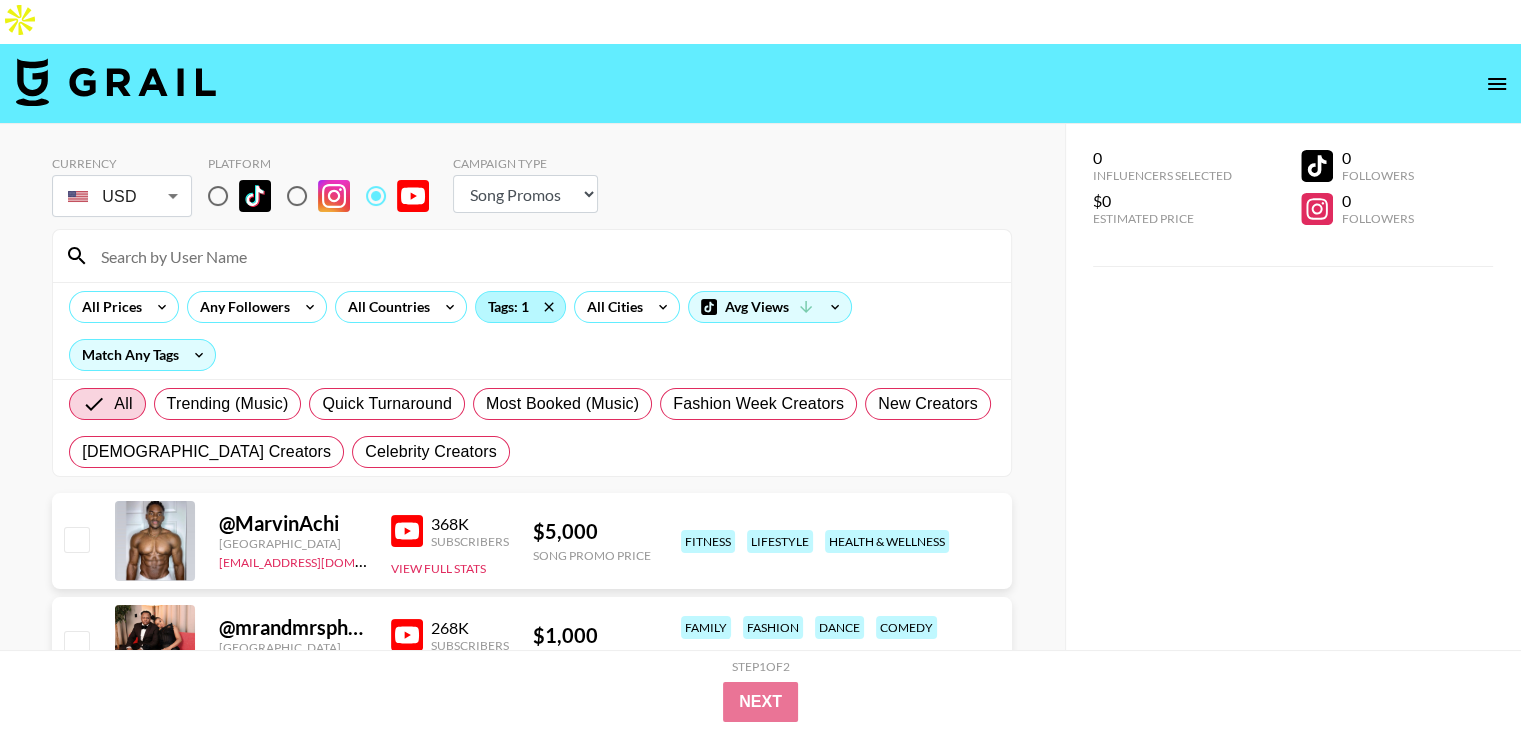 click on "Tags: 1" at bounding box center (520, 307) 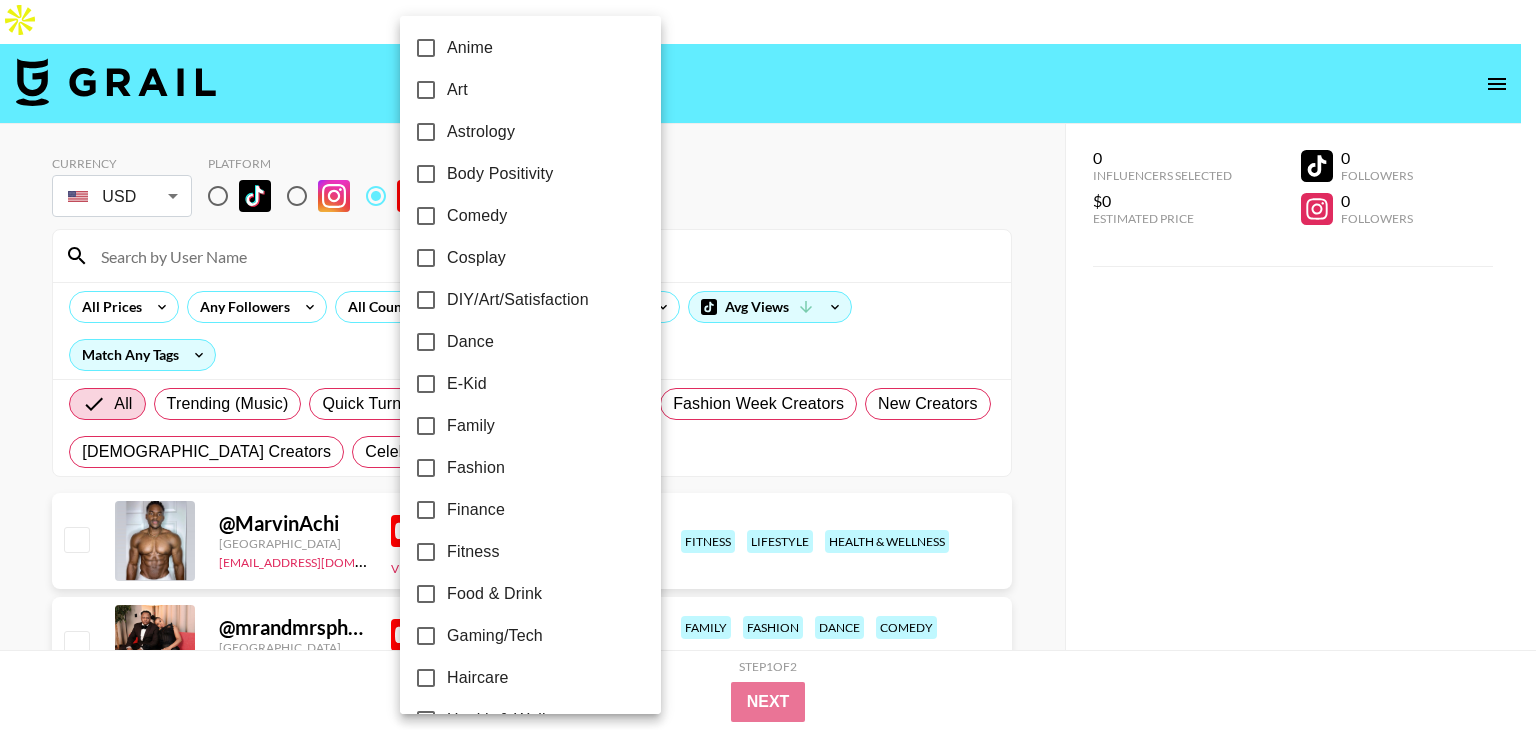 scroll, scrollTop: 1182, scrollLeft: 0, axis: vertical 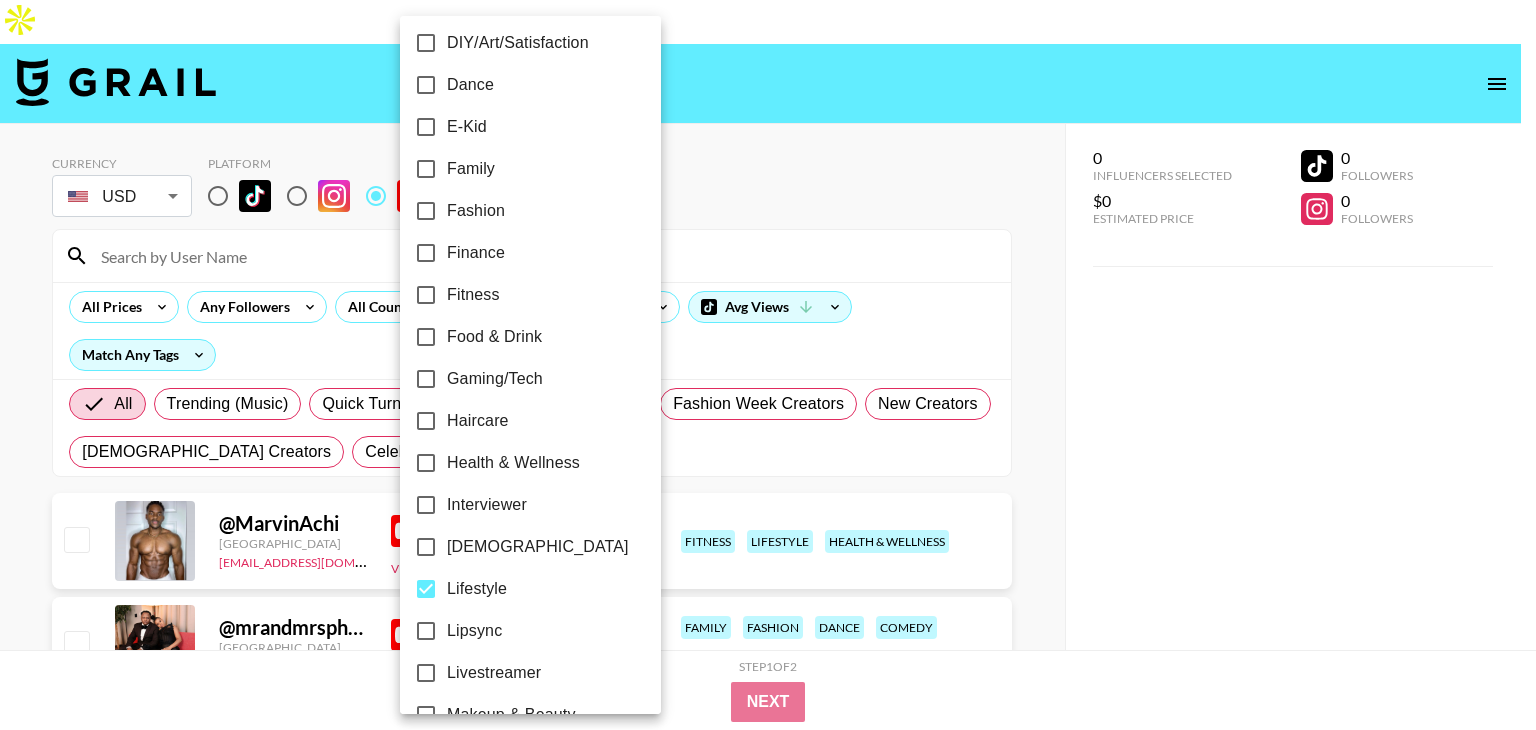 click on "Lifestyle" at bounding box center [426, 589] 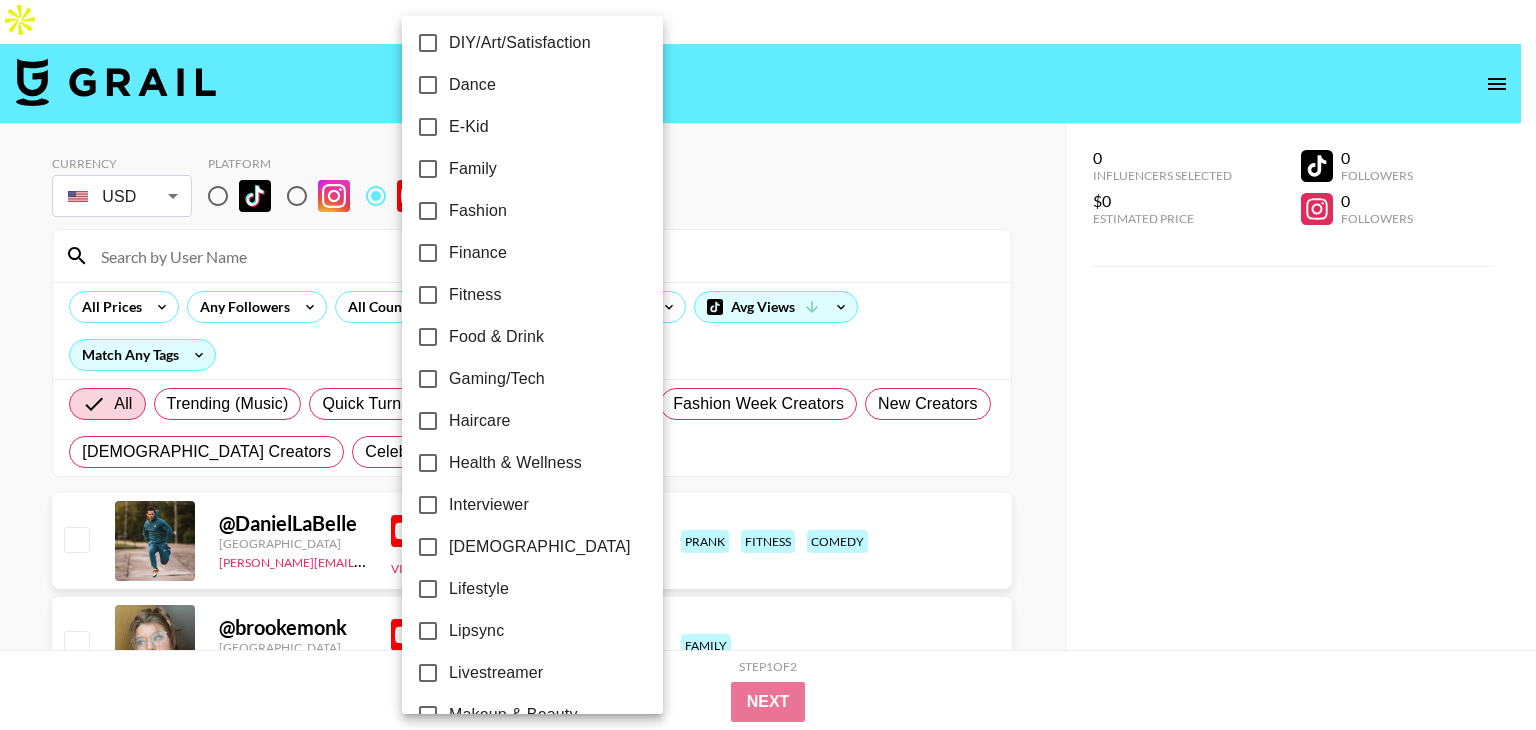 click on "Food & Drink" at bounding box center [496, 337] 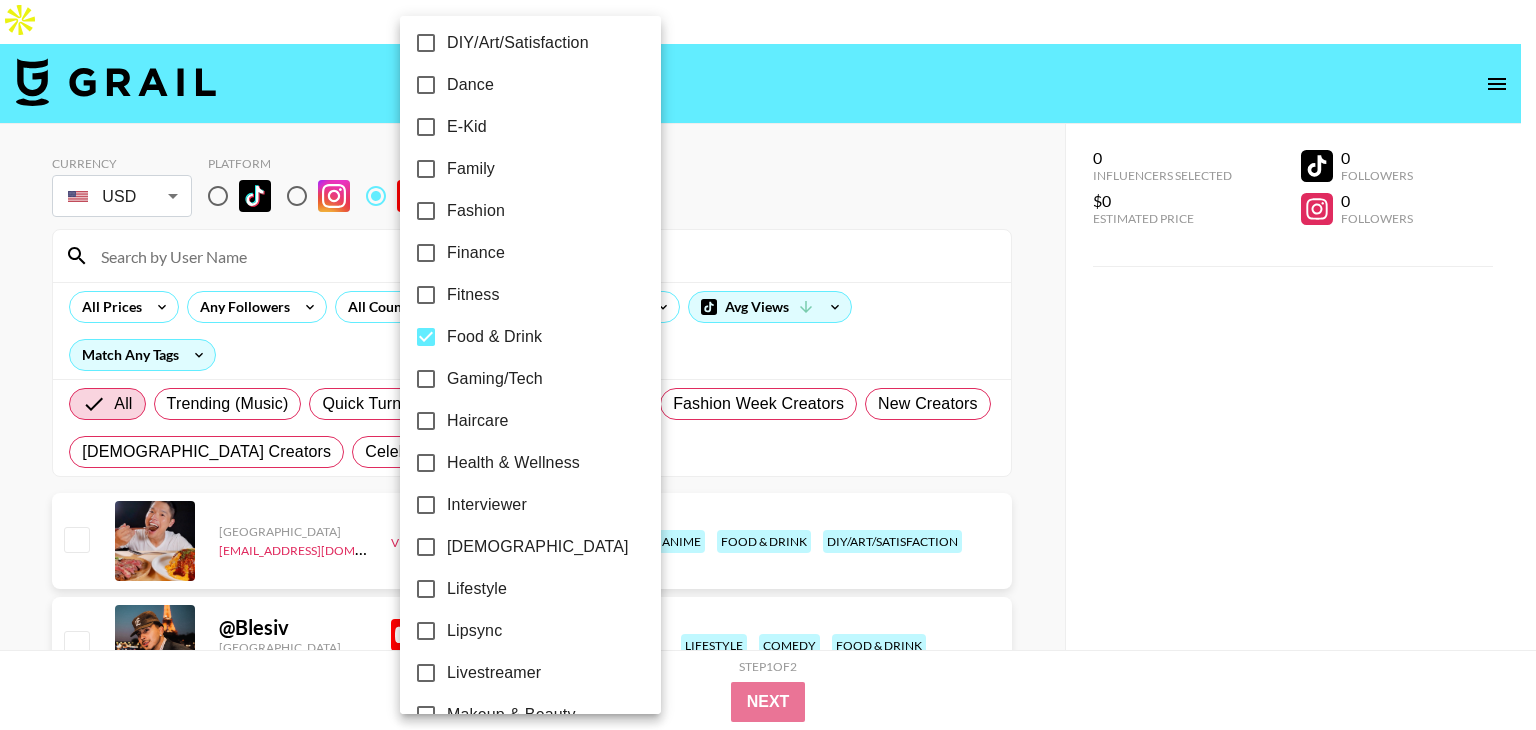 click at bounding box center (768, 365) 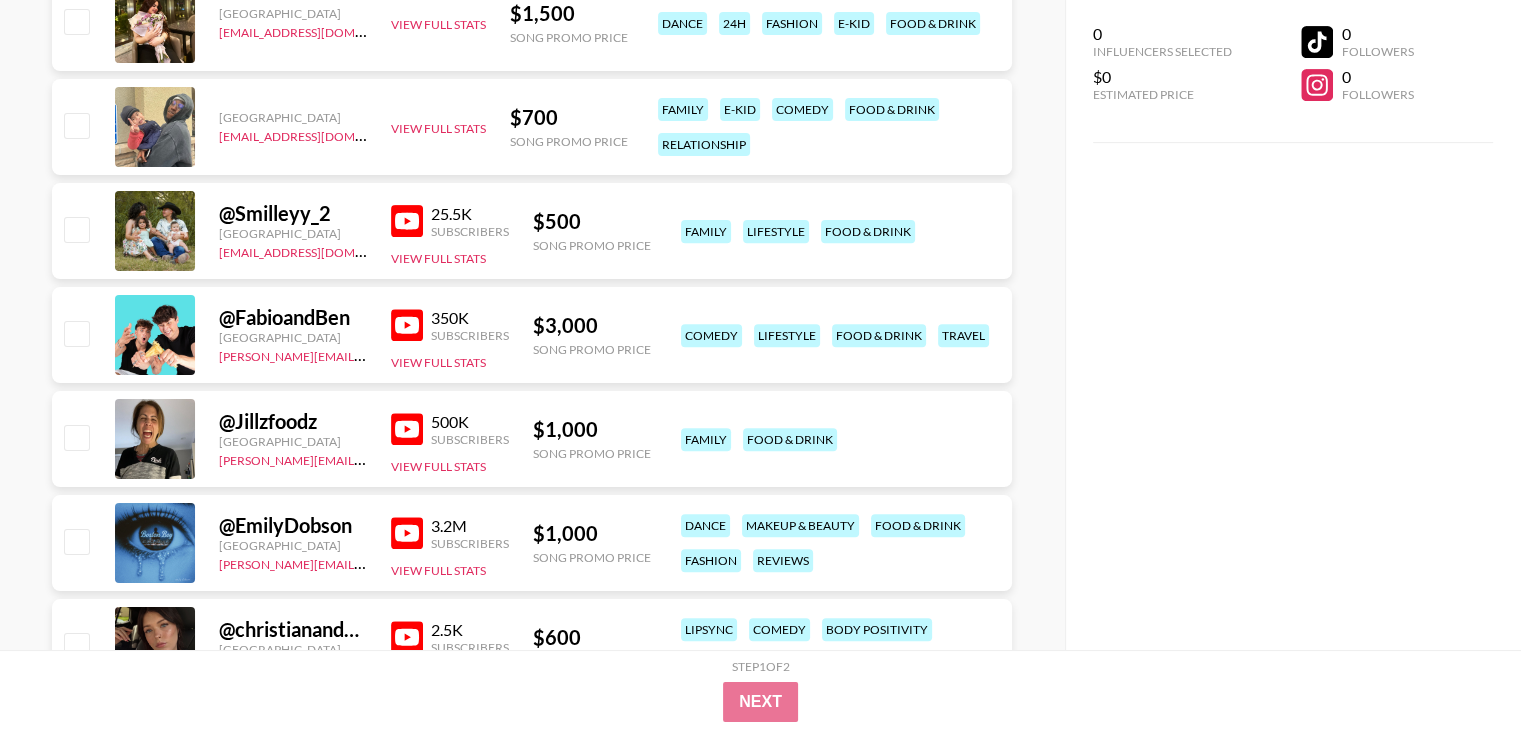 scroll, scrollTop: 666, scrollLeft: 0, axis: vertical 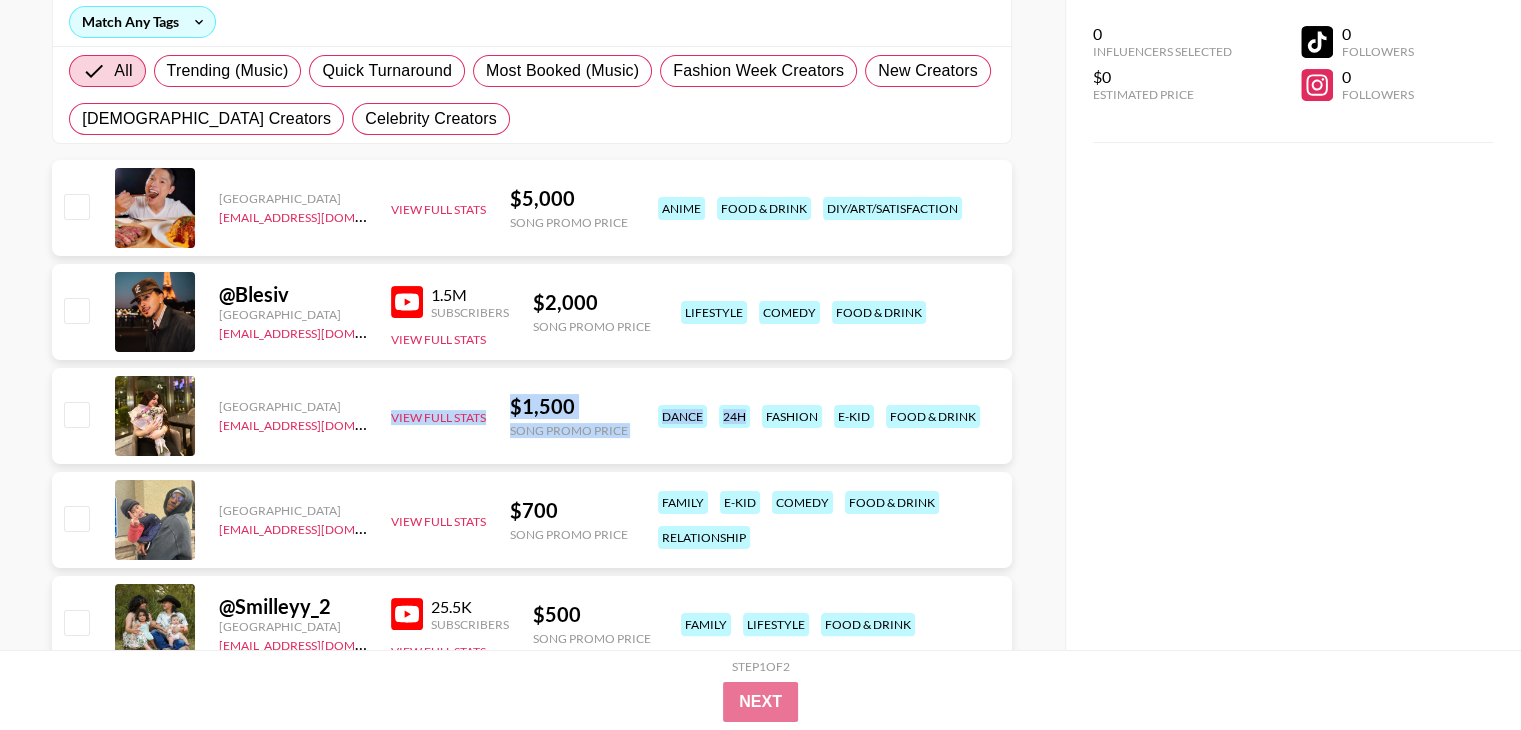 drag, startPoint x: 428, startPoint y: 343, endPoint x: 748, endPoint y: 401, distance: 325.21378 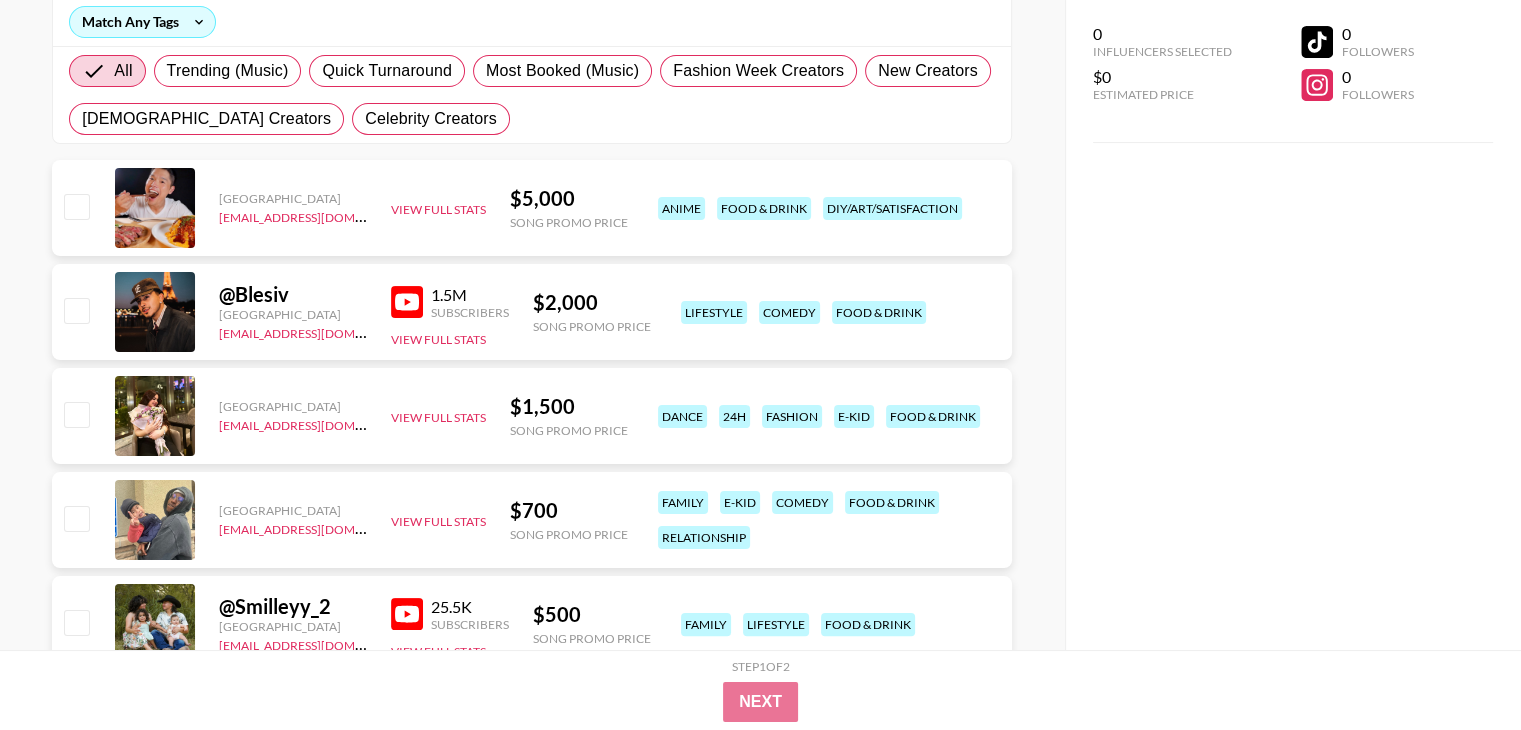 click on "family e-kid comedy food & drink relationship" at bounding box center (828, 520) 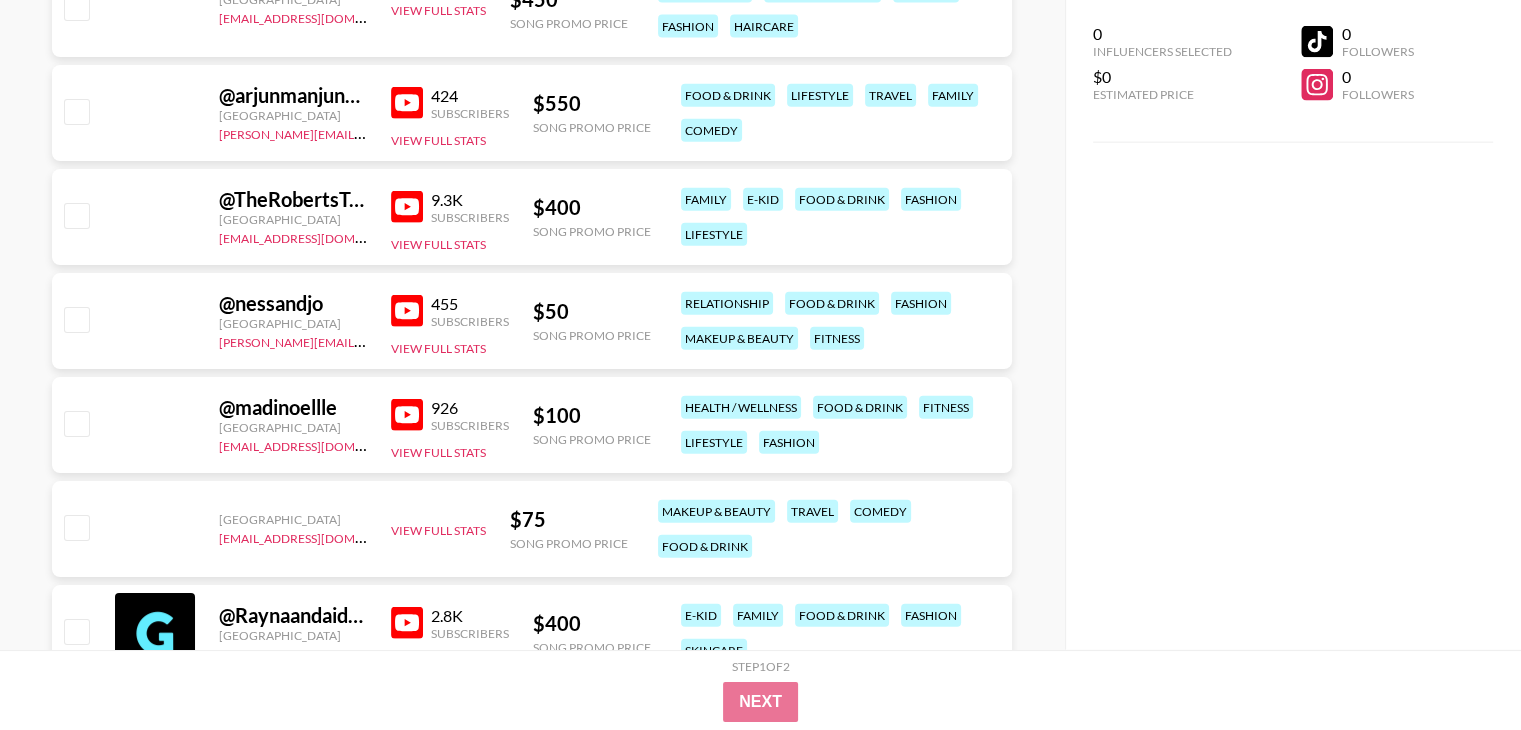 scroll, scrollTop: 4734, scrollLeft: 0, axis: vertical 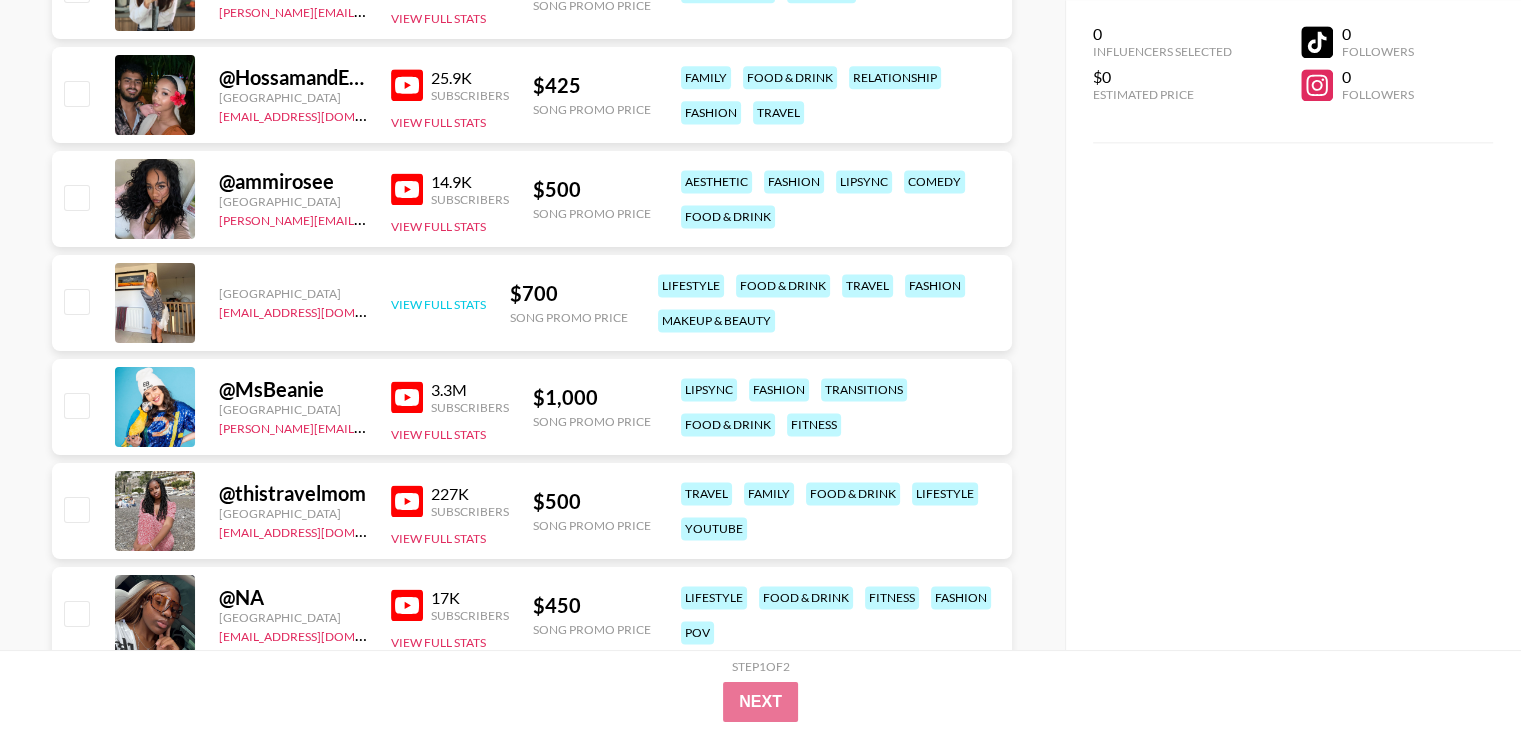click on "View Full Stats" at bounding box center (438, 304) 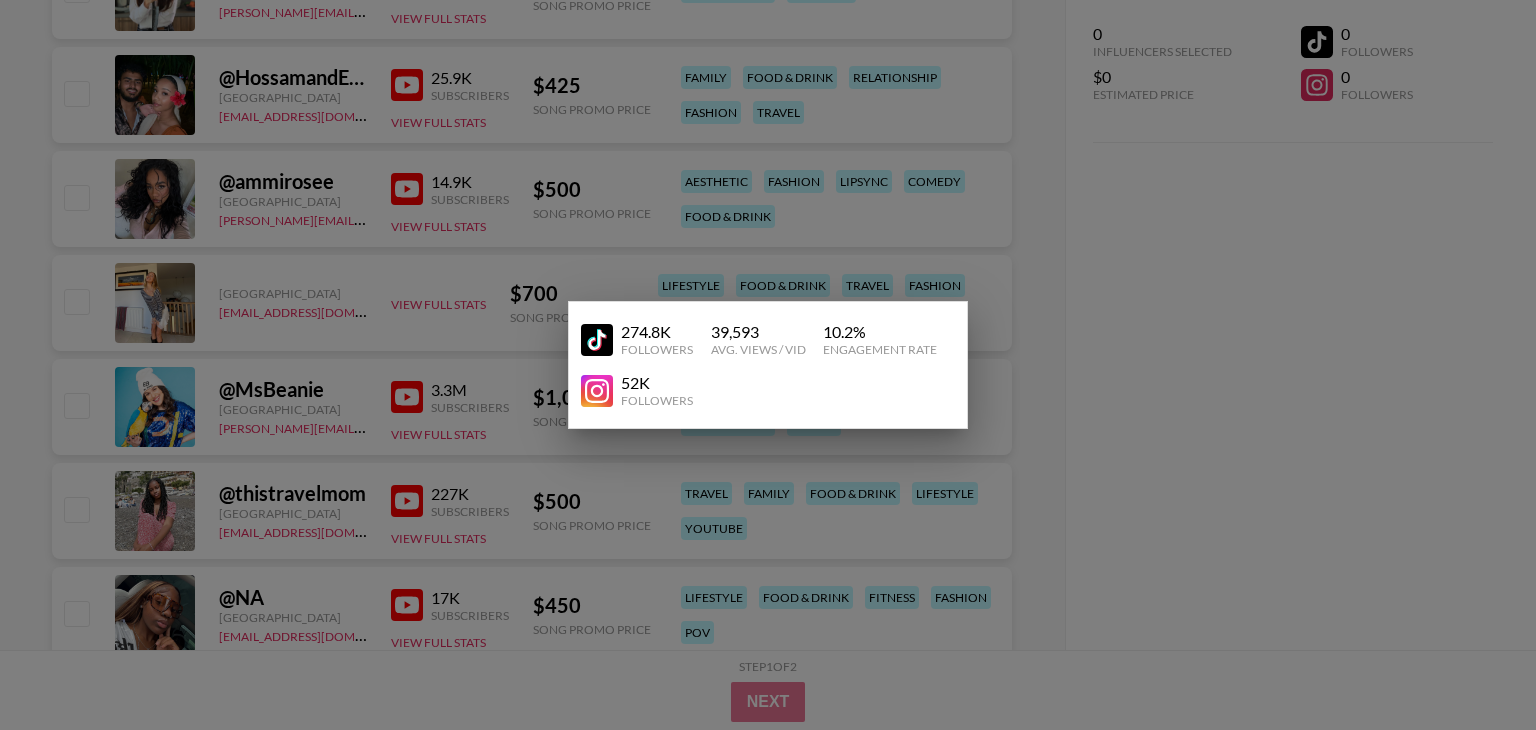click at bounding box center [768, 365] 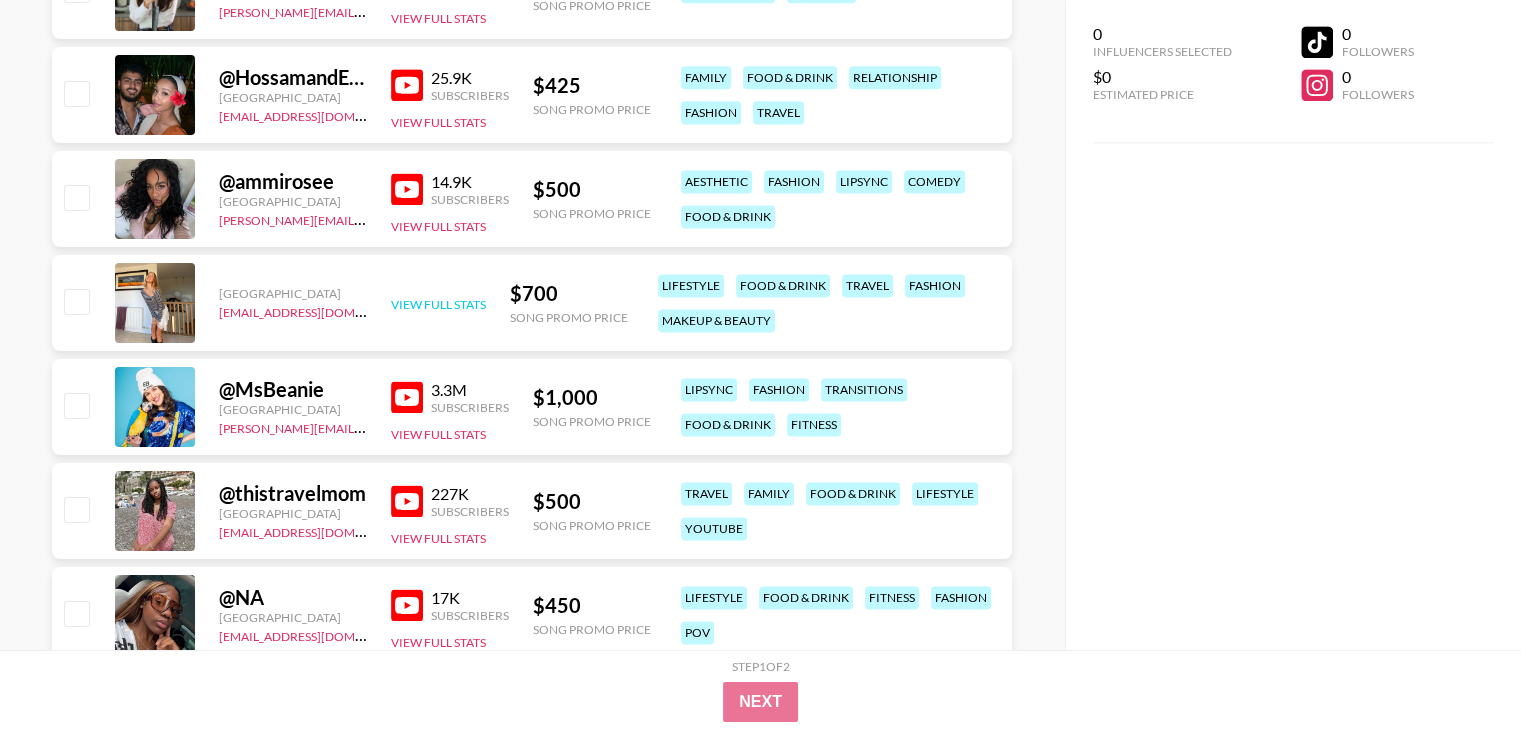 scroll, scrollTop: 2568, scrollLeft: 0, axis: vertical 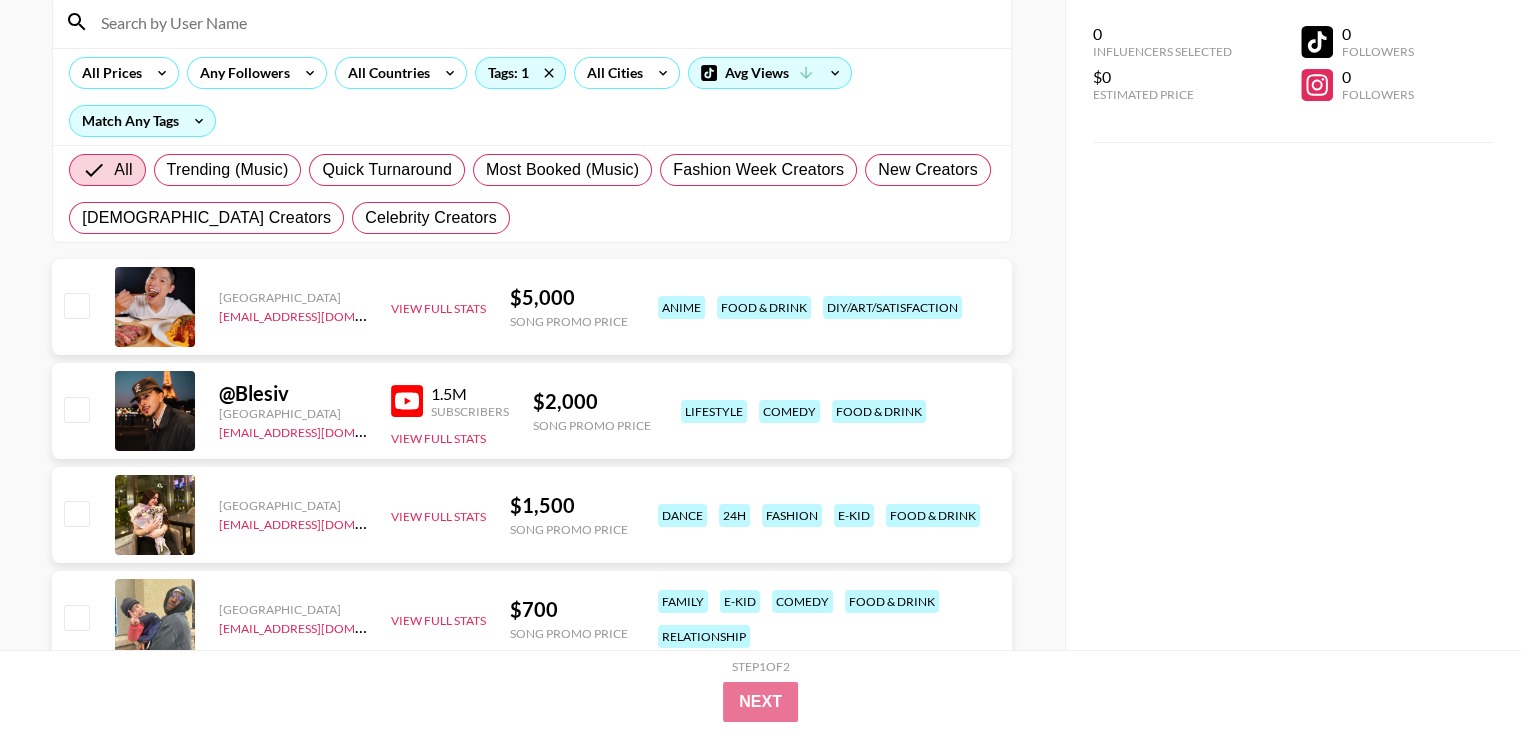click on "0 Influencers Selected $0 Estimated Price 0 Followers 0 Followers" at bounding box center (1293, 325) 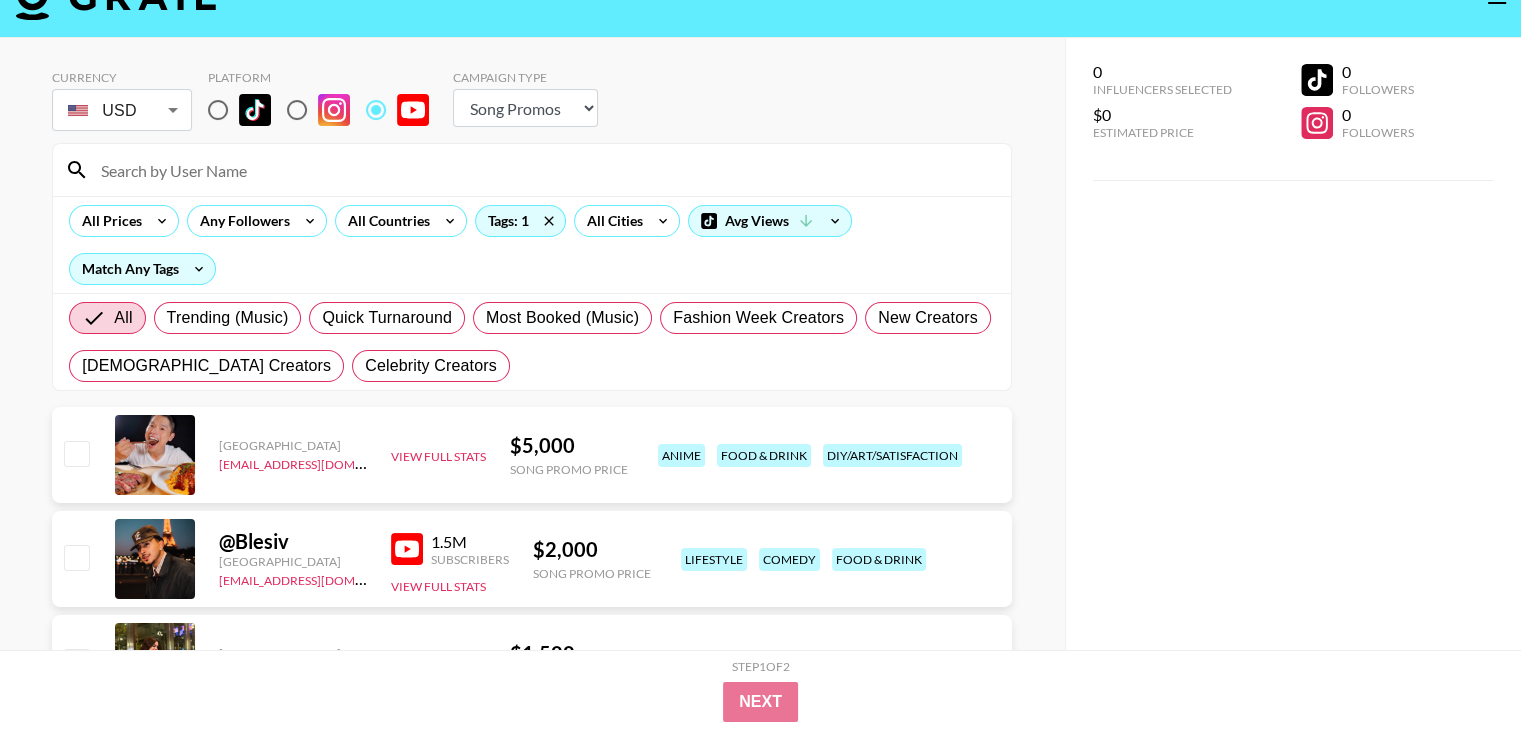 scroll, scrollTop: 0, scrollLeft: 0, axis: both 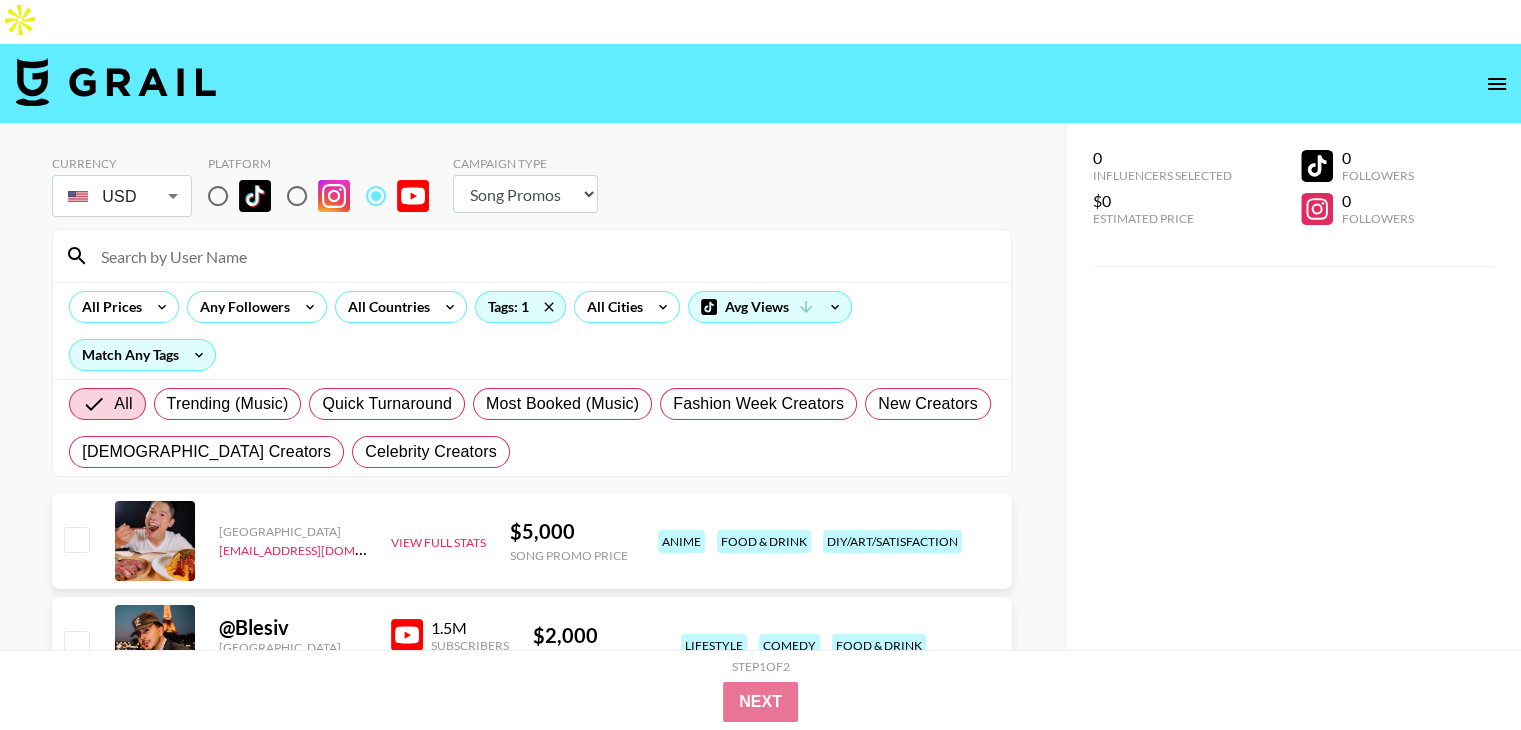 click on "0 Influencers Selected $0 Estimated Price 0 Followers 0 Followers" at bounding box center (1293, 449) 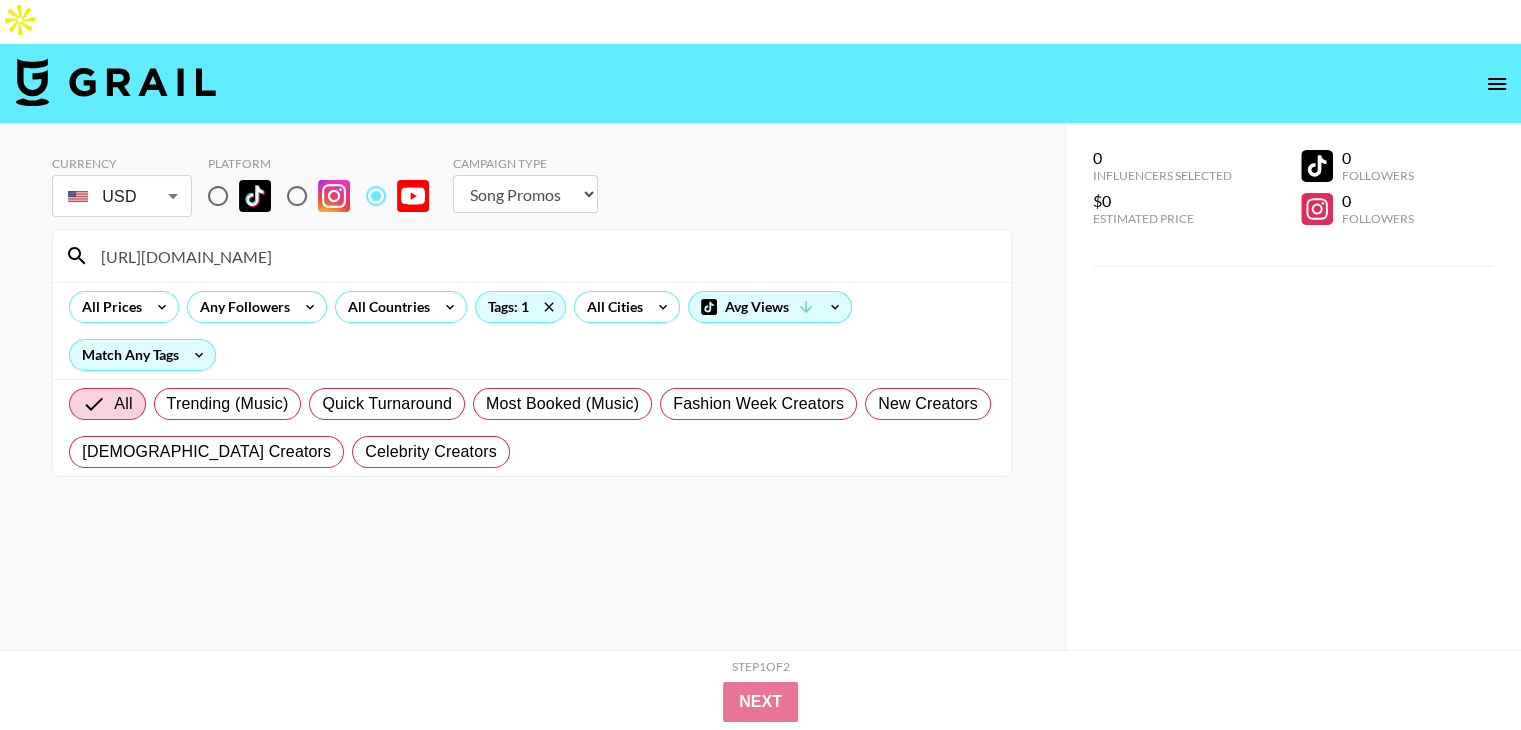 drag, startPoint x: 302, startPoint y: 209, endPoint x: 0, endPoint y: 209, distance: 302 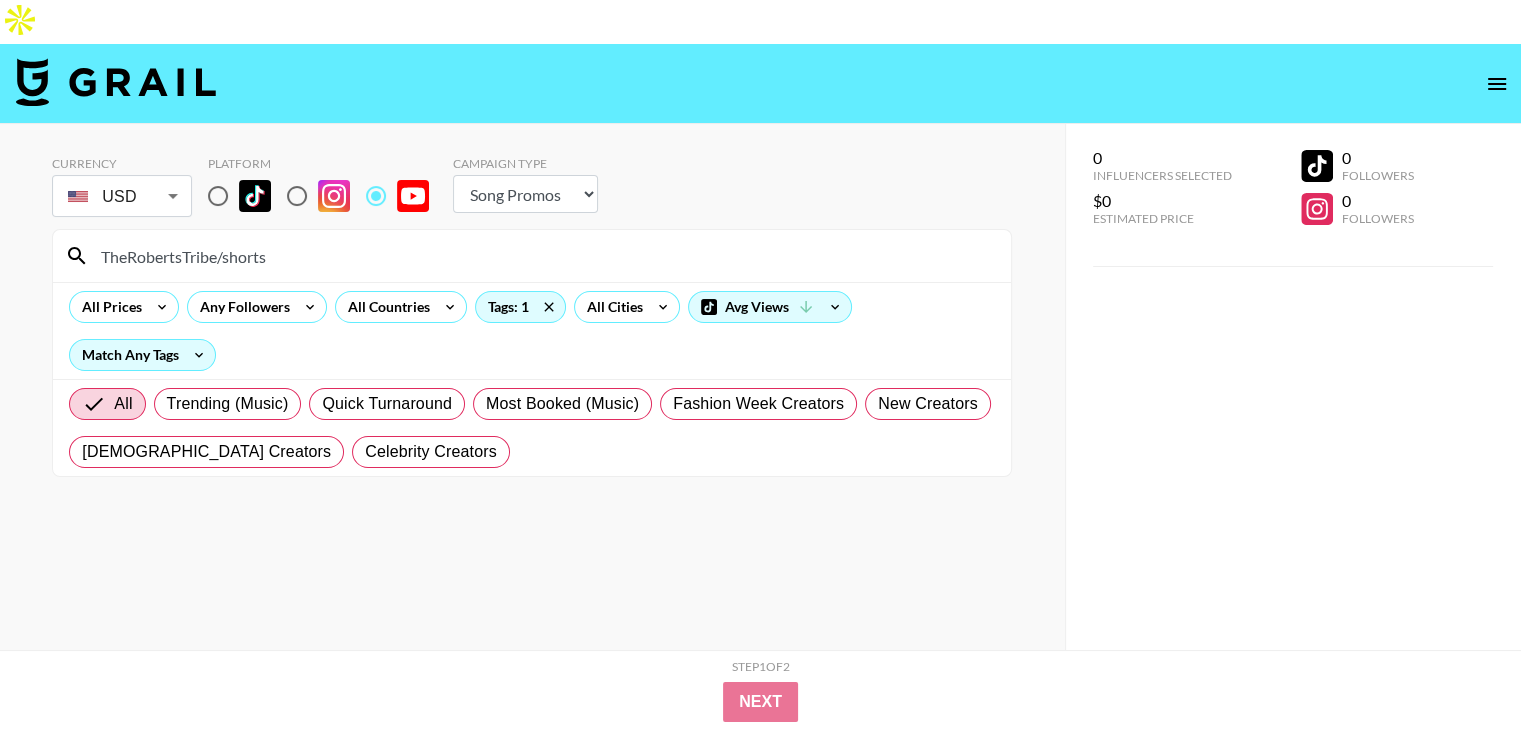 click on "TheRobertsTribe/shorts" at bounding box center [544, 256] 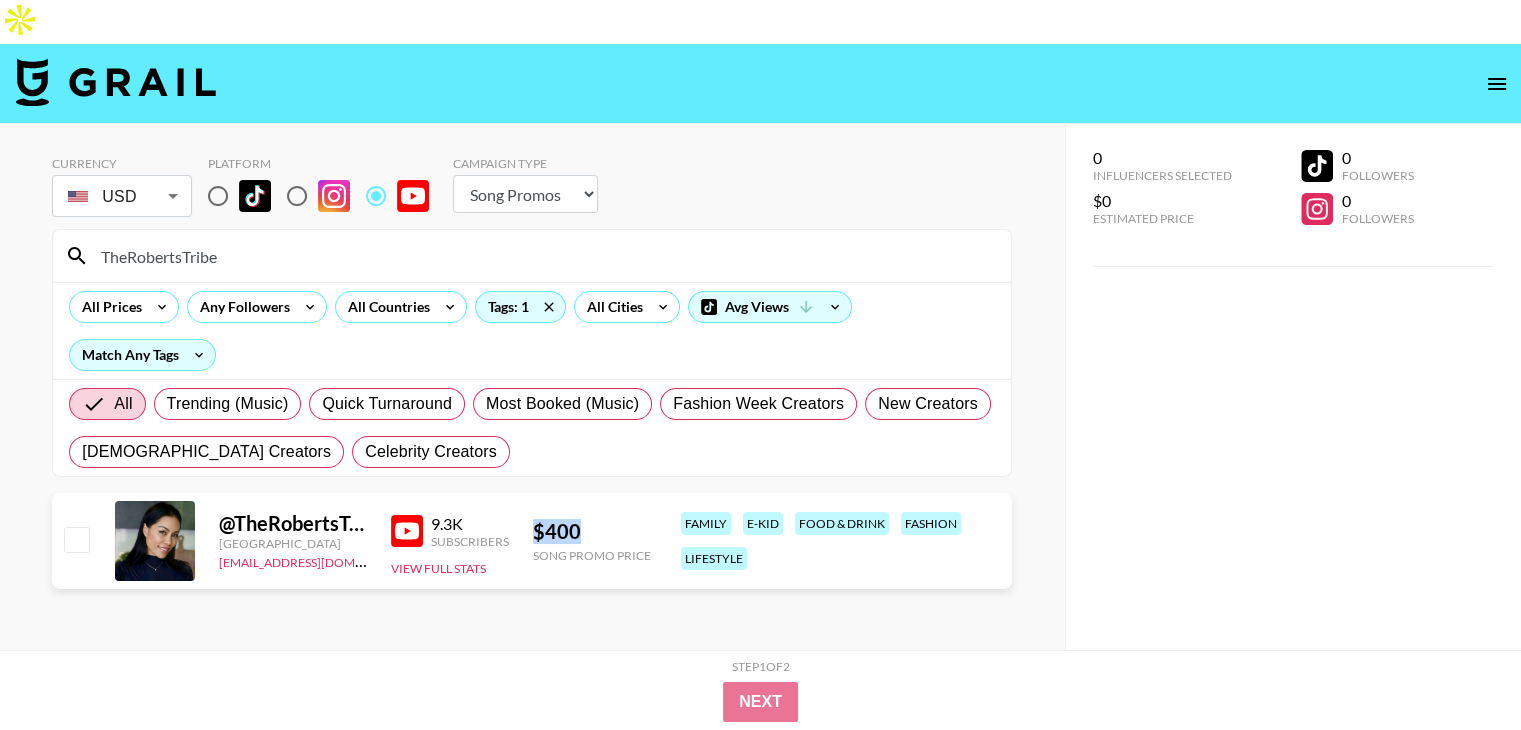 drag, startPoint x: 553, startPoint y: 481, endPoint x: 529, endPoint y: 475, distance: 24.738634 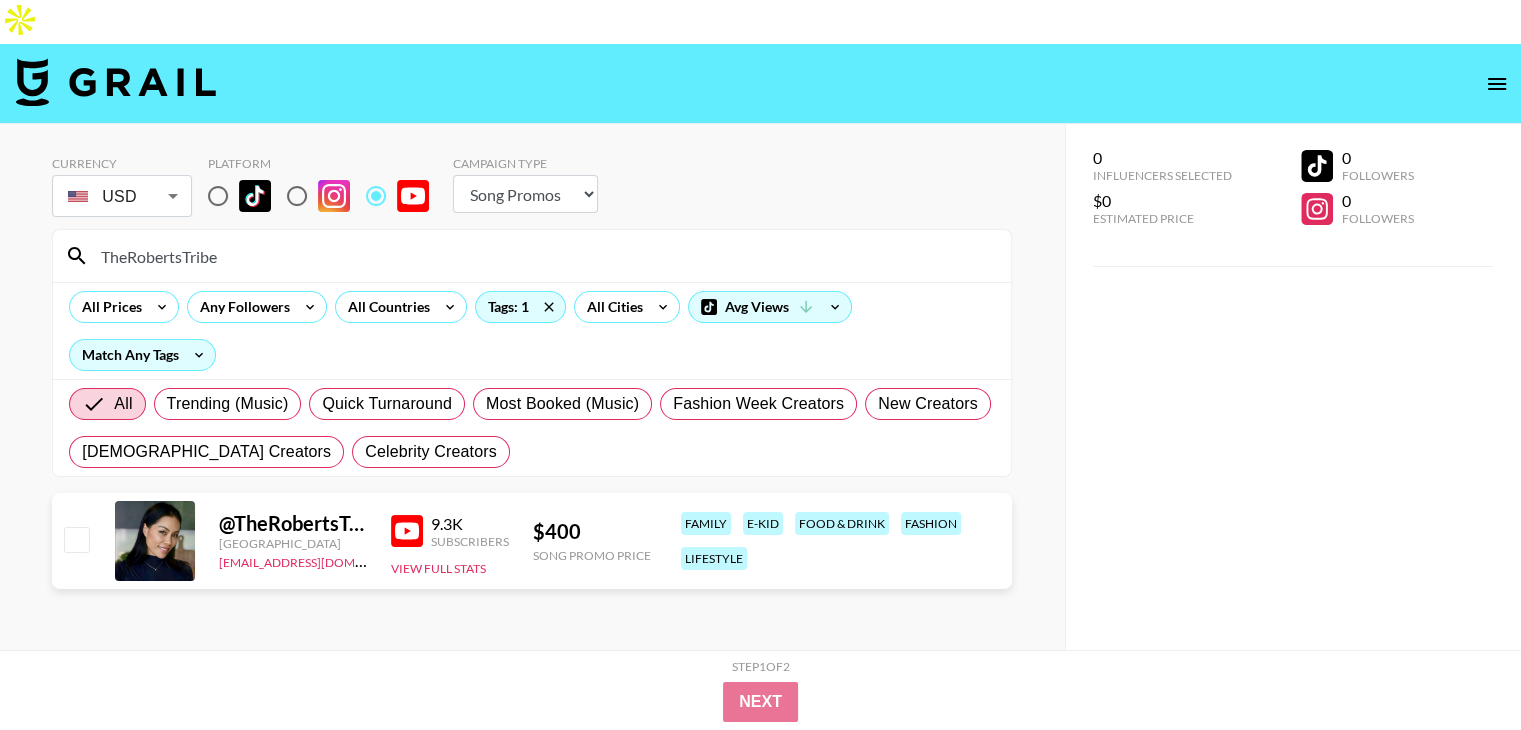 click on "TheRobertsTribe" at bounding box center [544, 256] 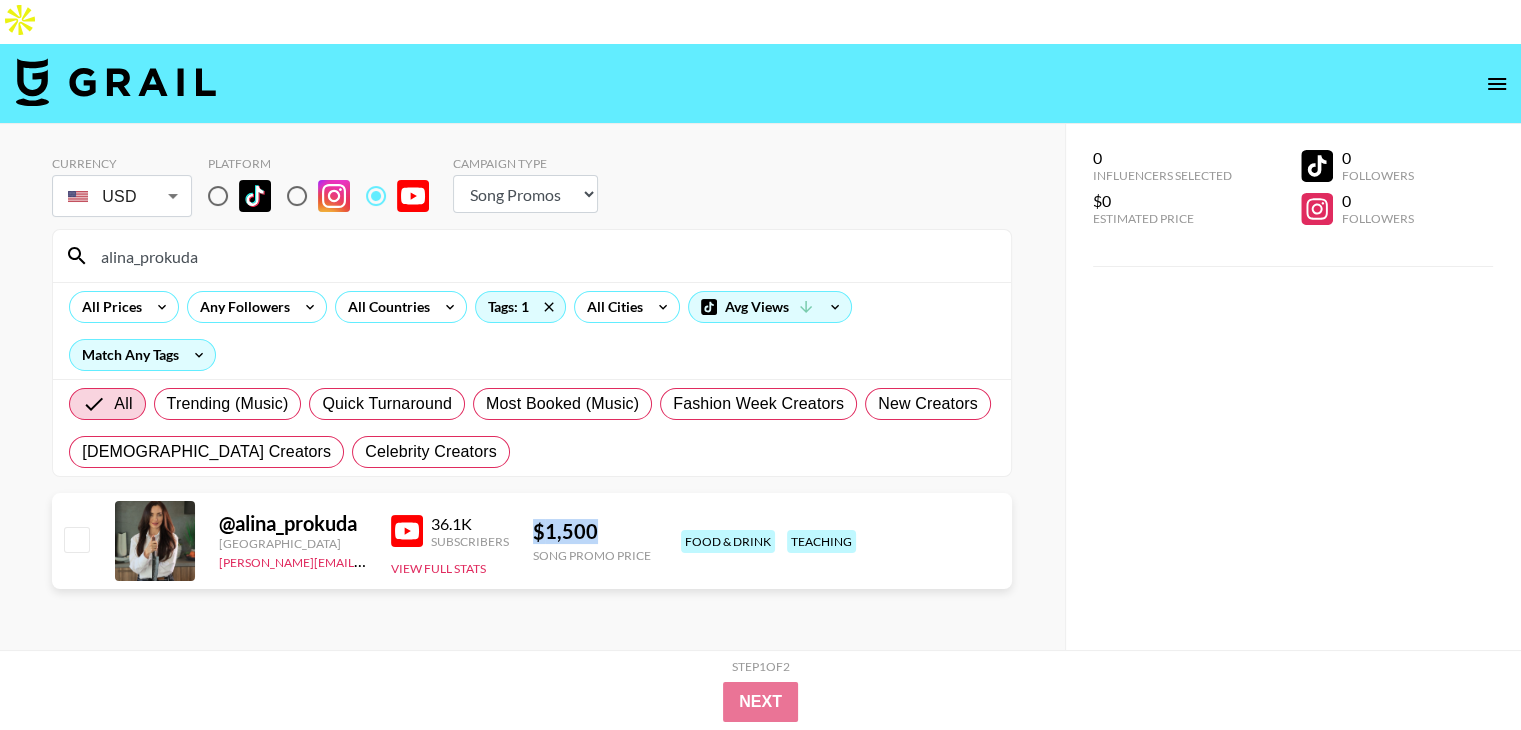 drag, startPoint x: 522, startPoint y: 478, endPoint x: 611, endPoint y: 478, distance: 89 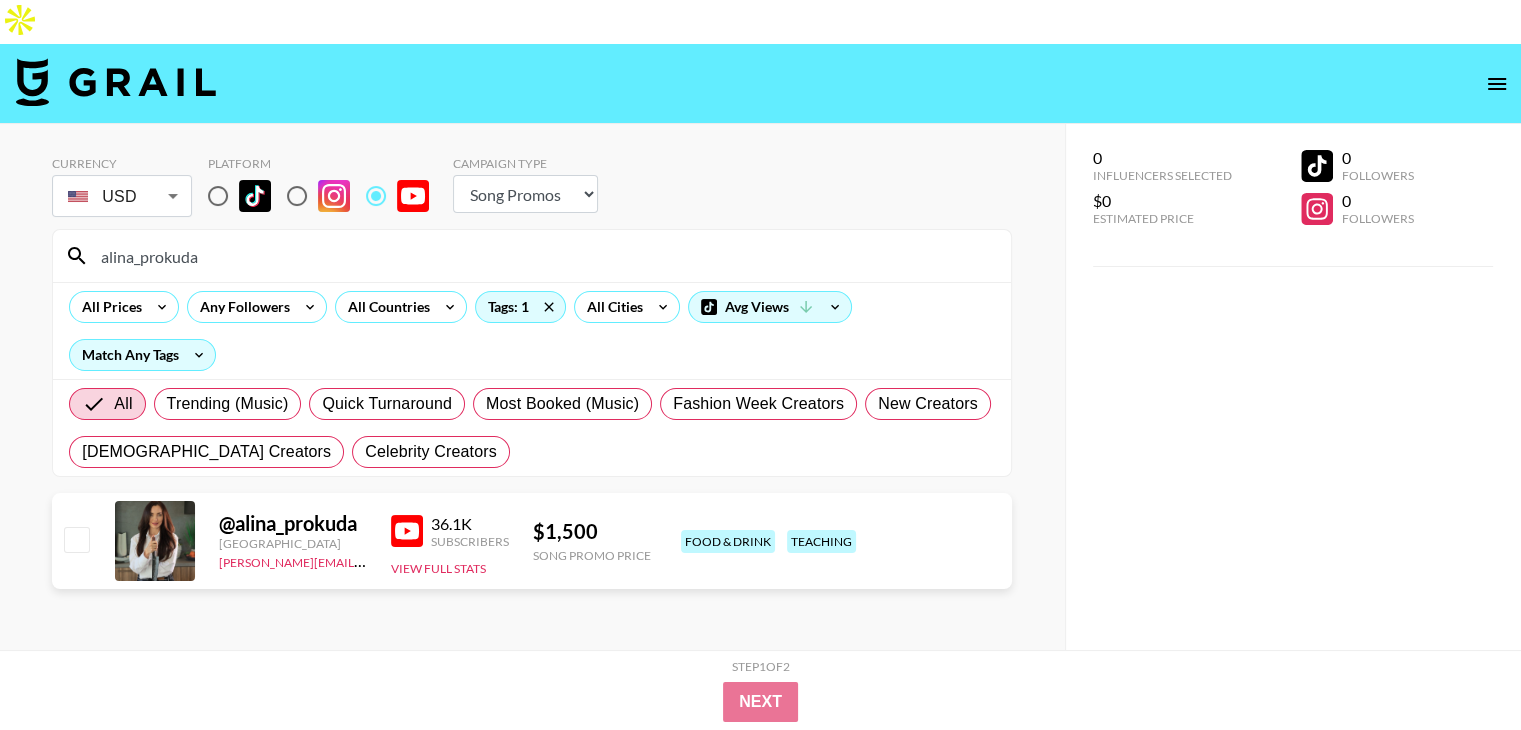 click on "alina_prokuda" at bounding box center (544, 256) 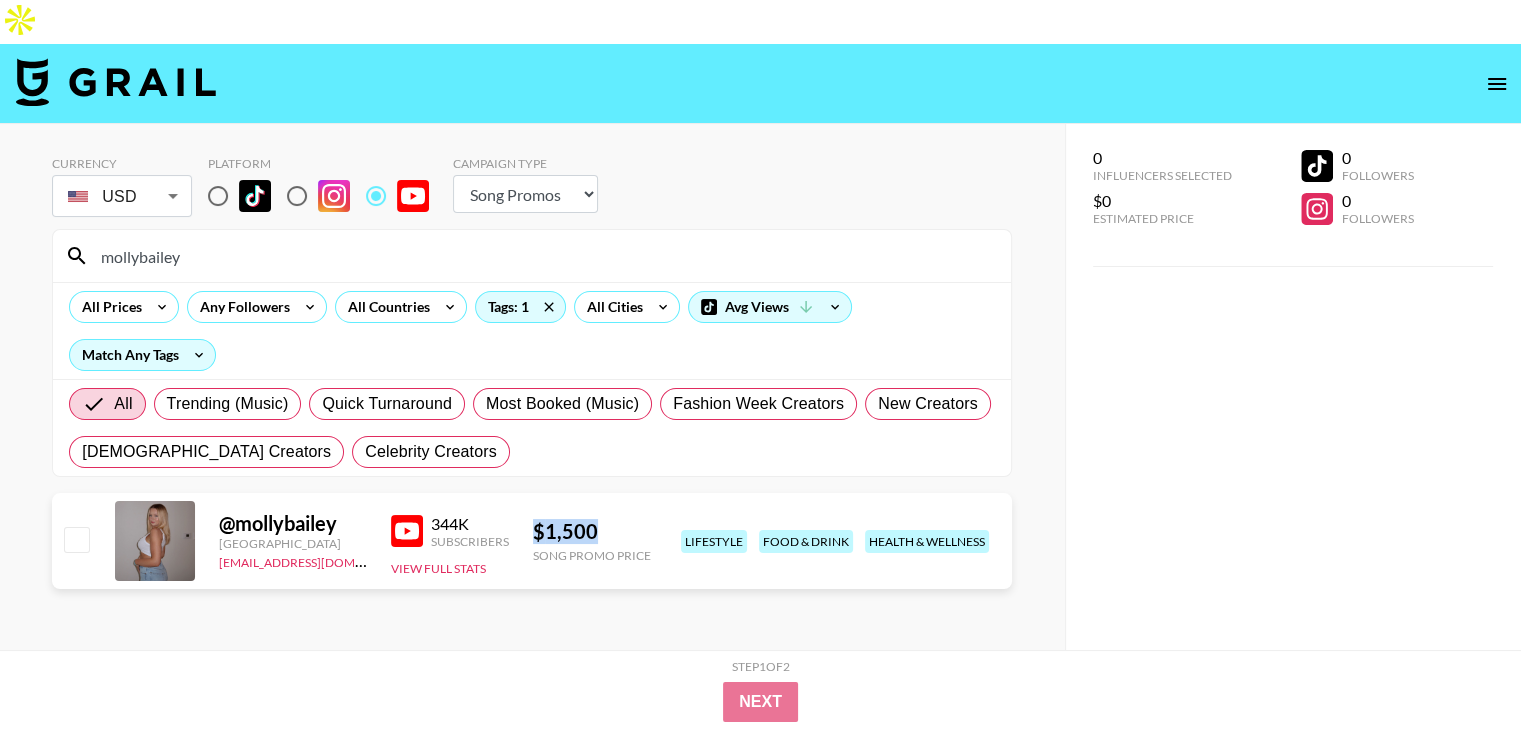 copy on "$ 1,500" 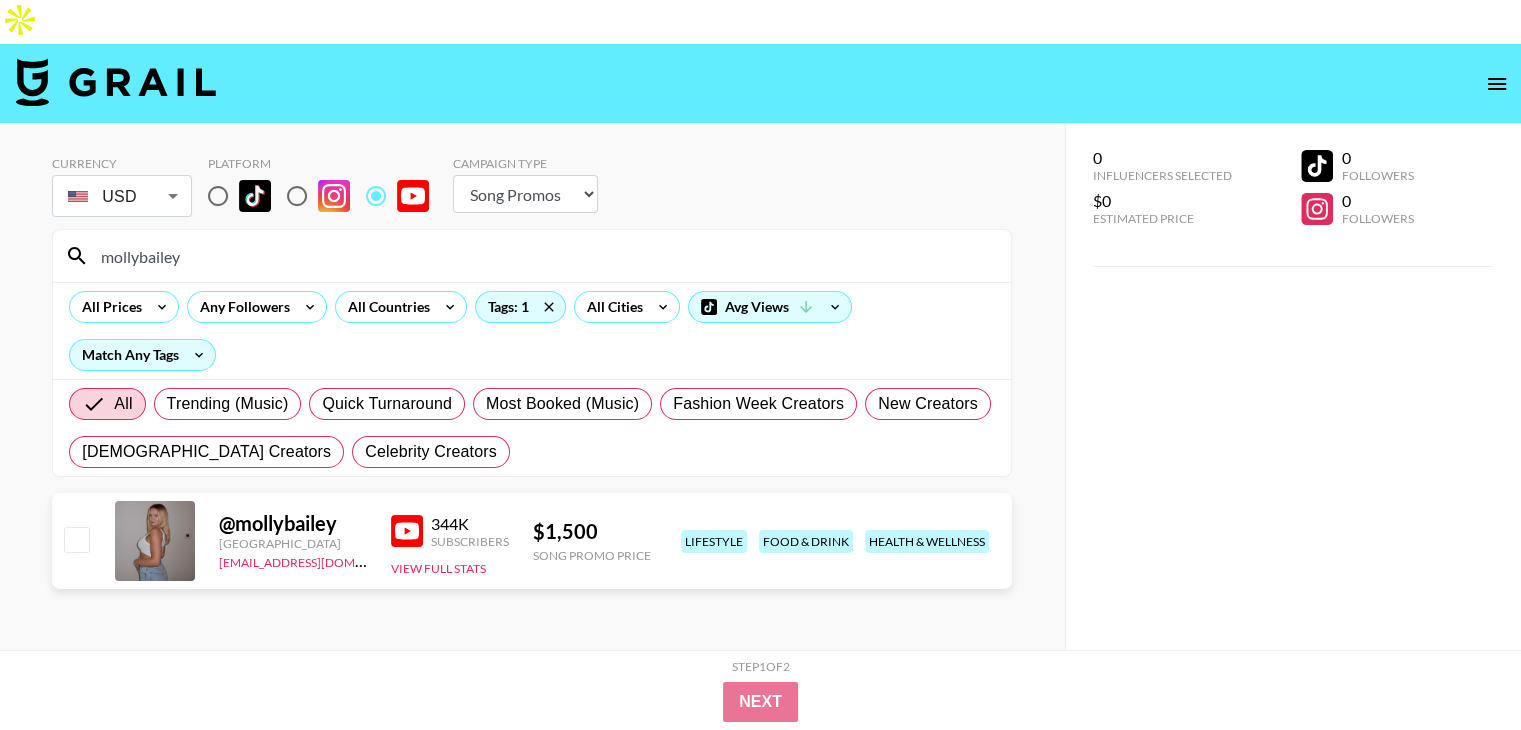 click on "mollybailey" at bounding box center [544, 256] 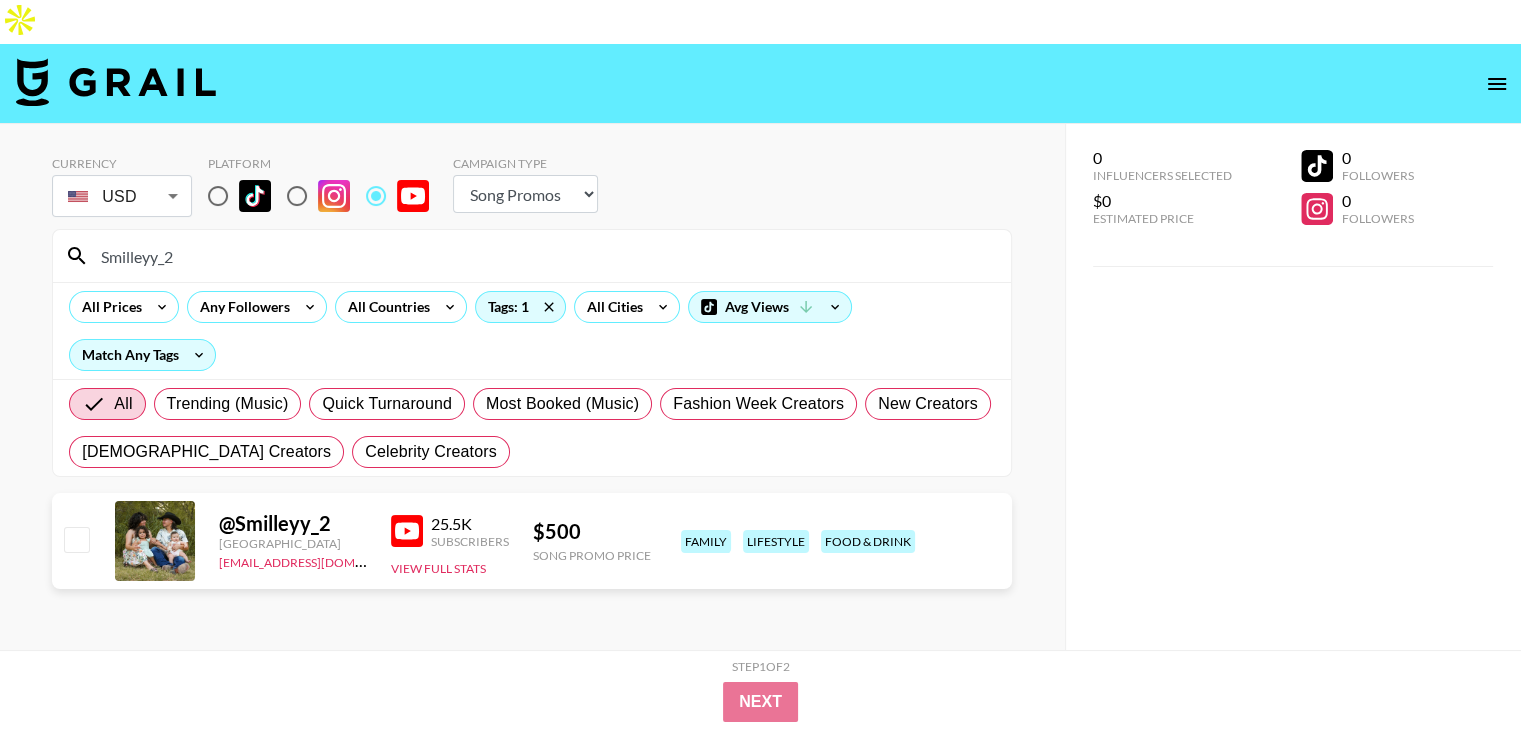click on "$ 500" at bounding box center (592, 531) 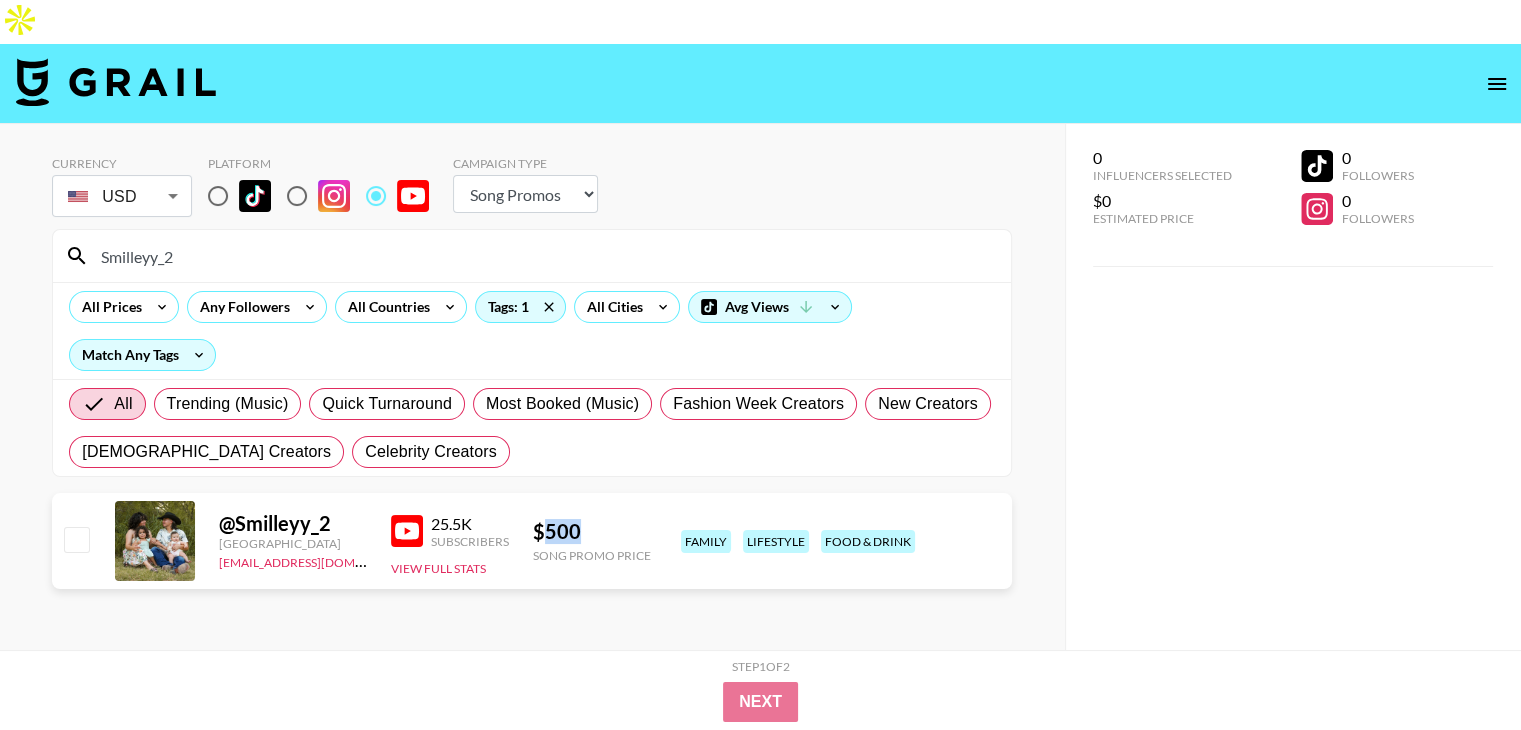 click on "$ 500" at bounding box center [592, 531] 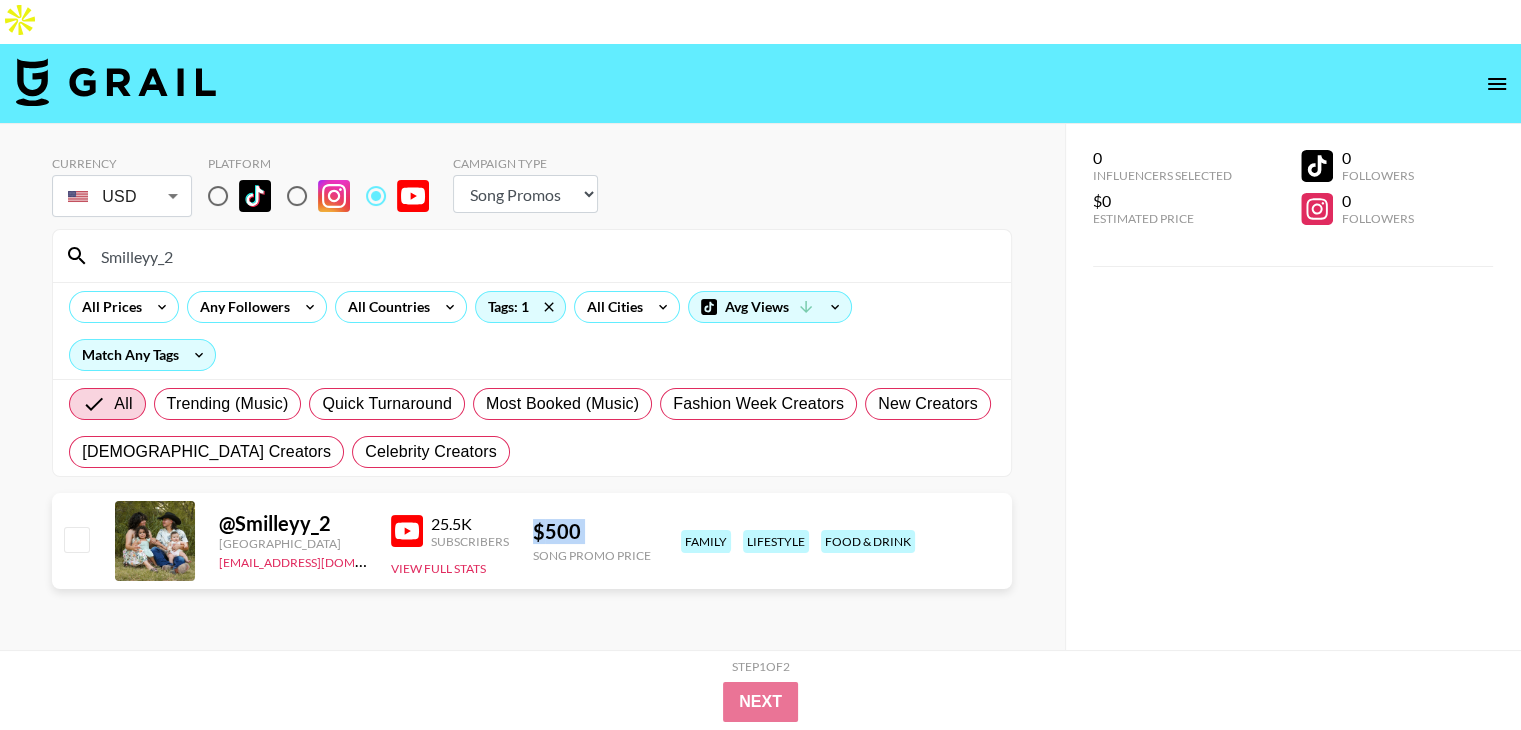 click on "$ 500" at bounding box center [592, 531] 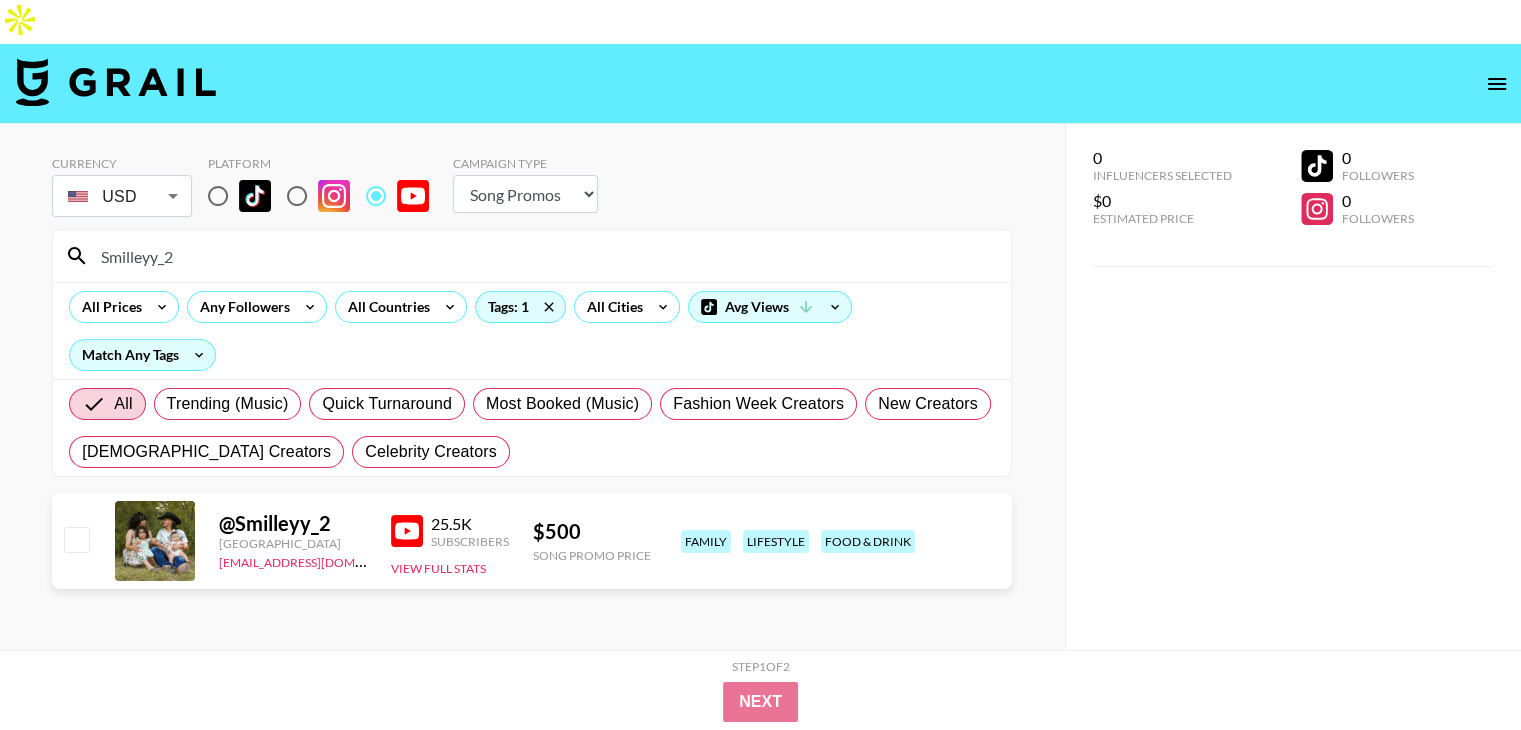 click on "Smilleyy_2" at bounding box center (544, 256) 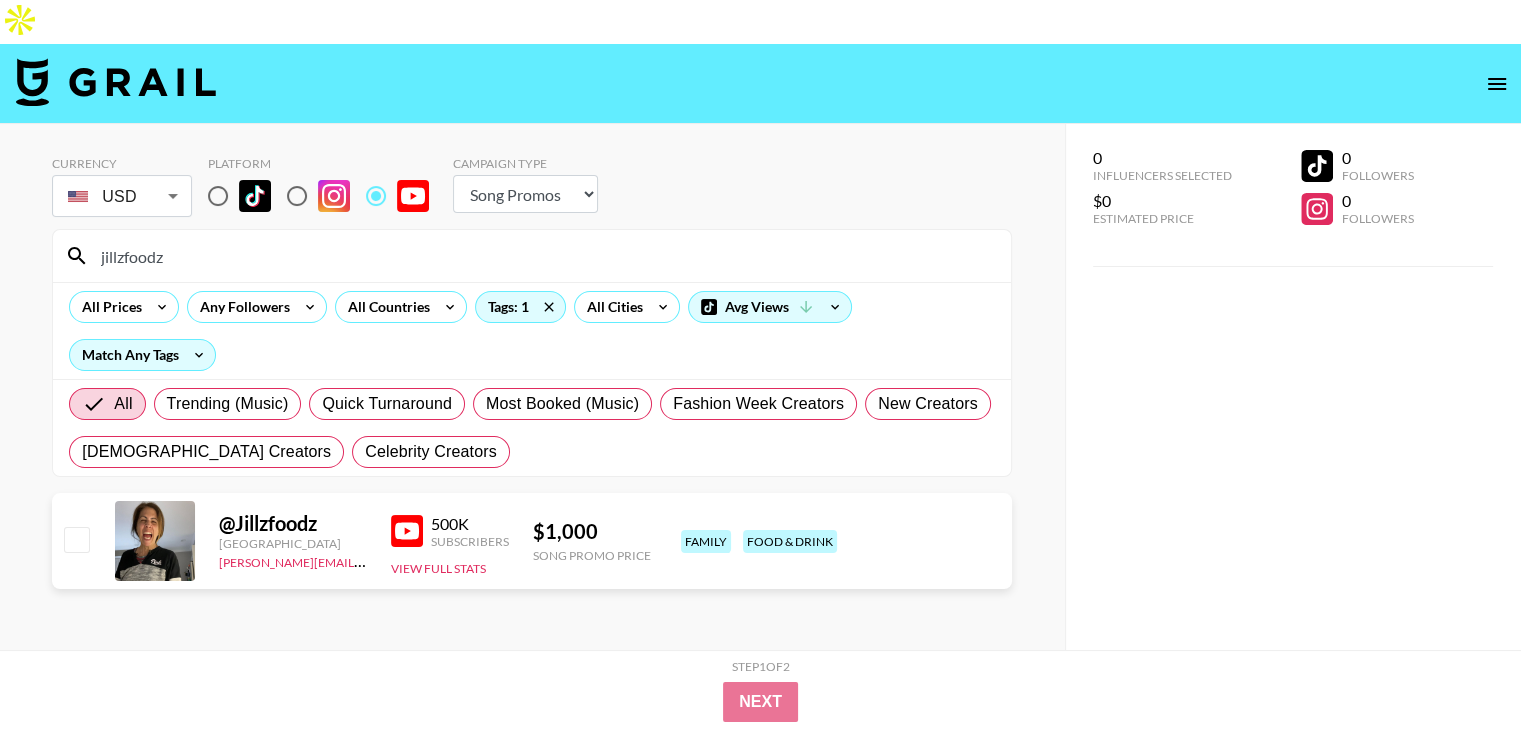 type on "jillzfoodz" 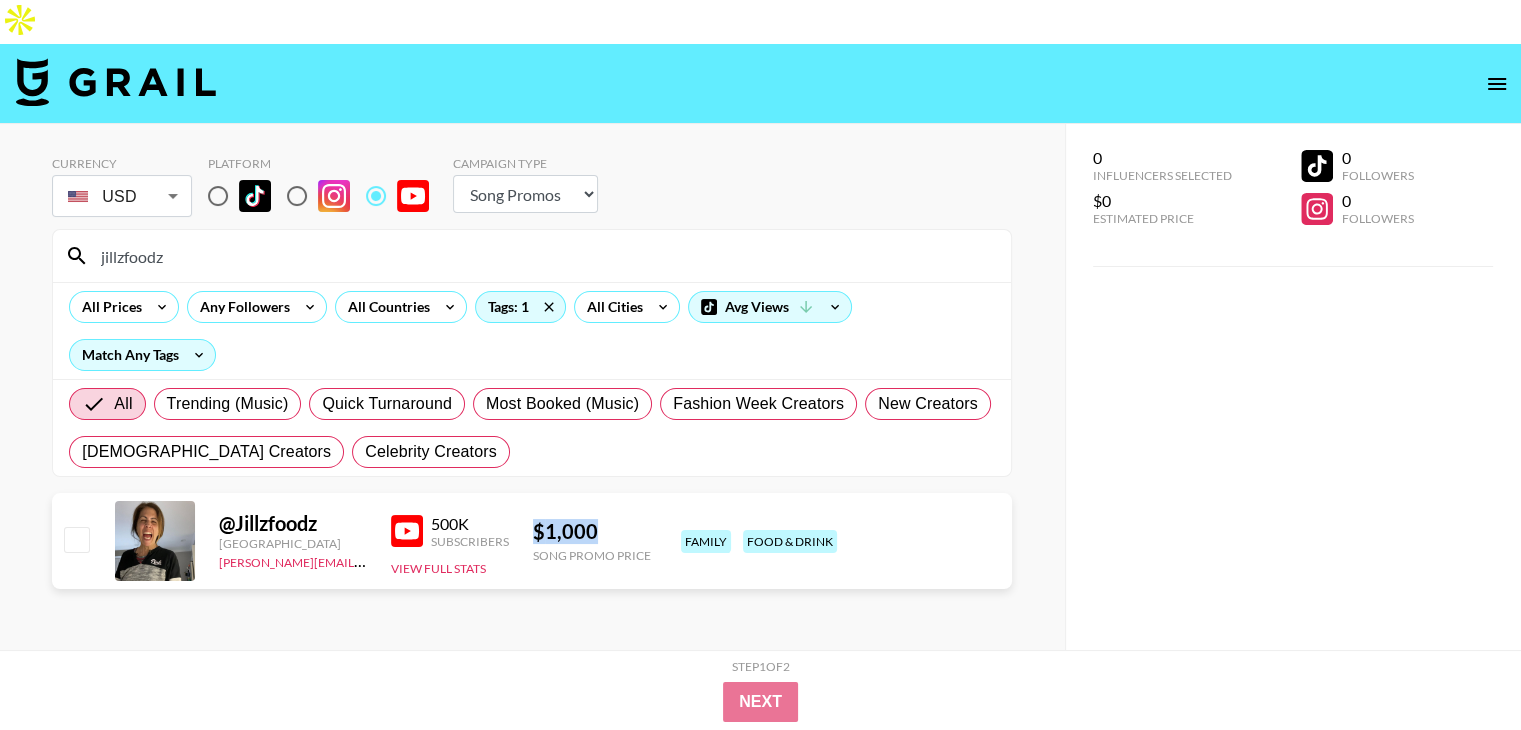 copy on "$ 1,000" 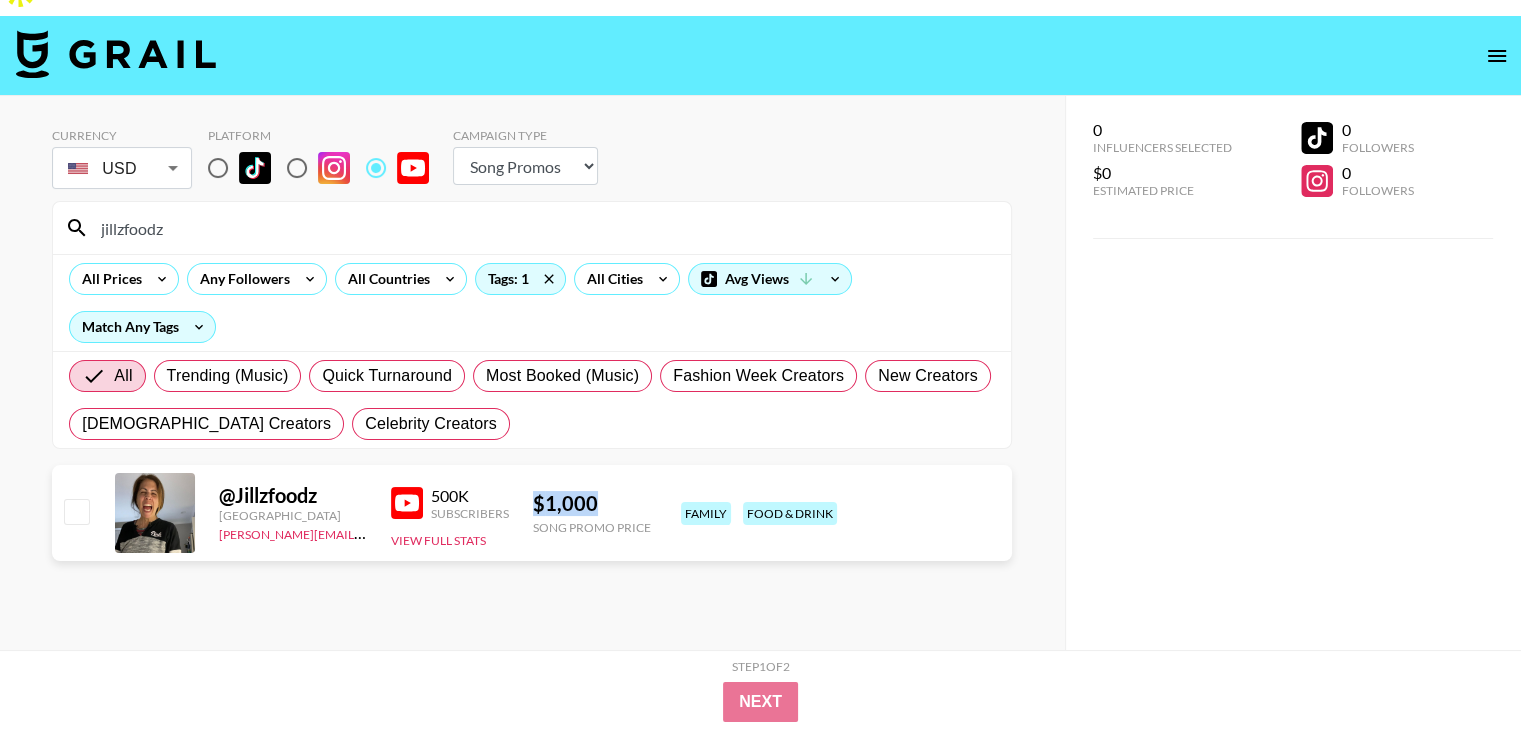 scroll, scrollTop: 0, scrollLeft: 0, axis: both 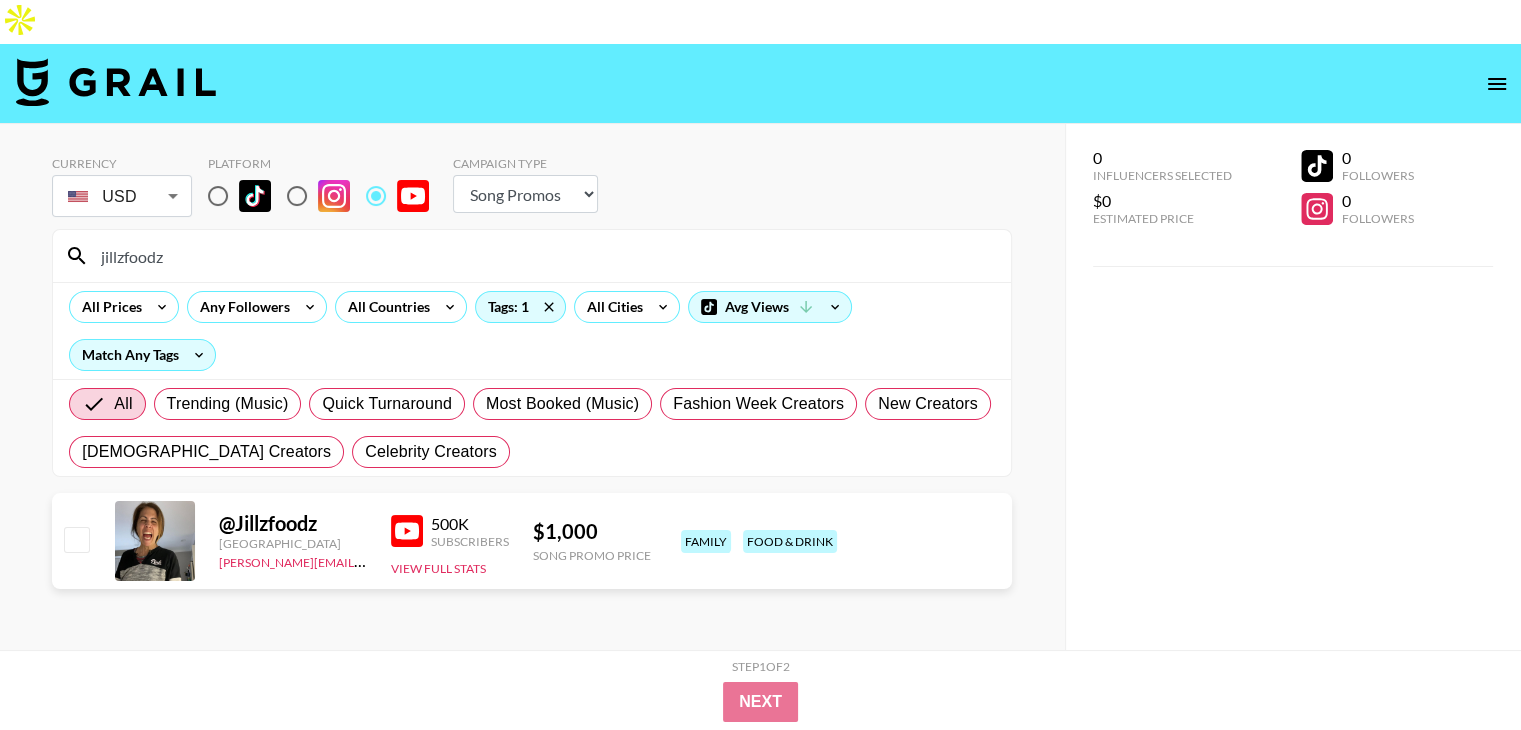 drag, startPoint x: 416, startPoint y: 492, endPoint x: 1051, endPoint y: 355, distance: 649.61066 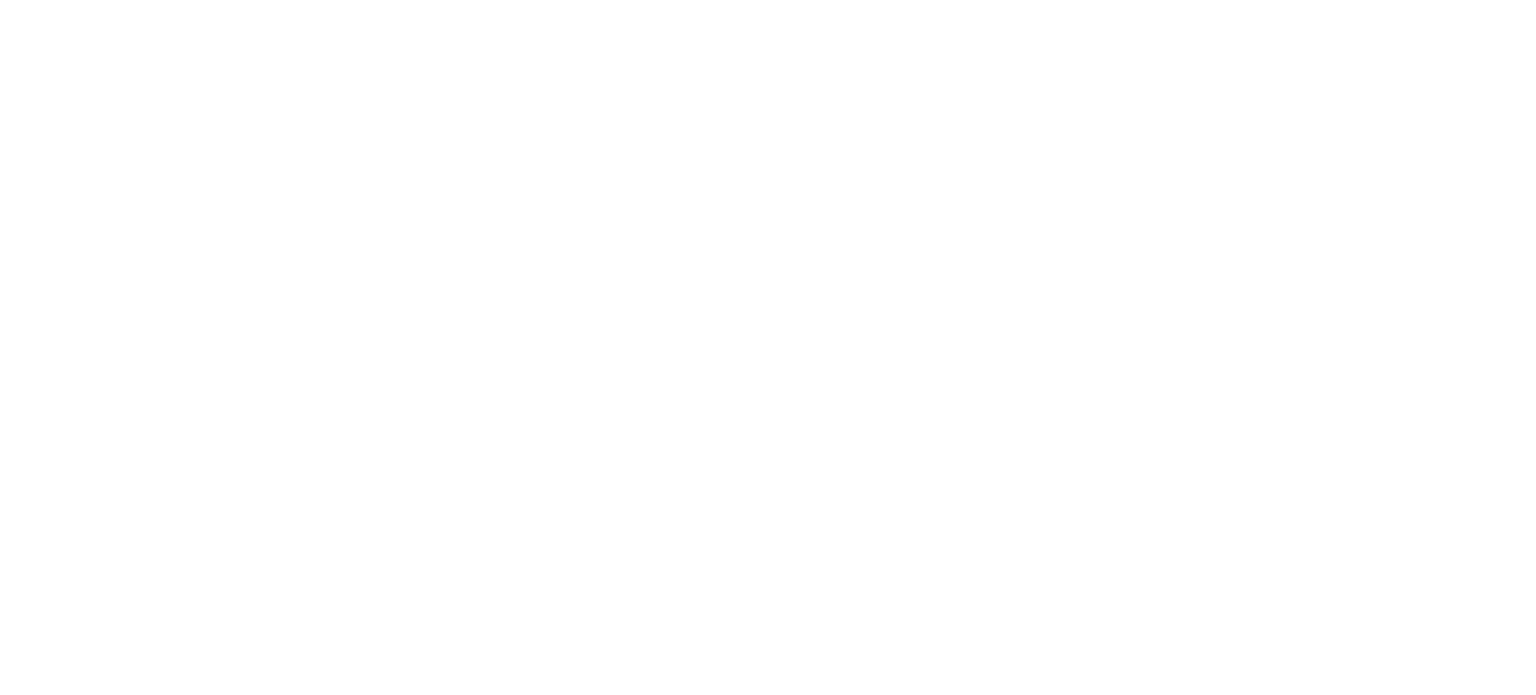 select on "Song" 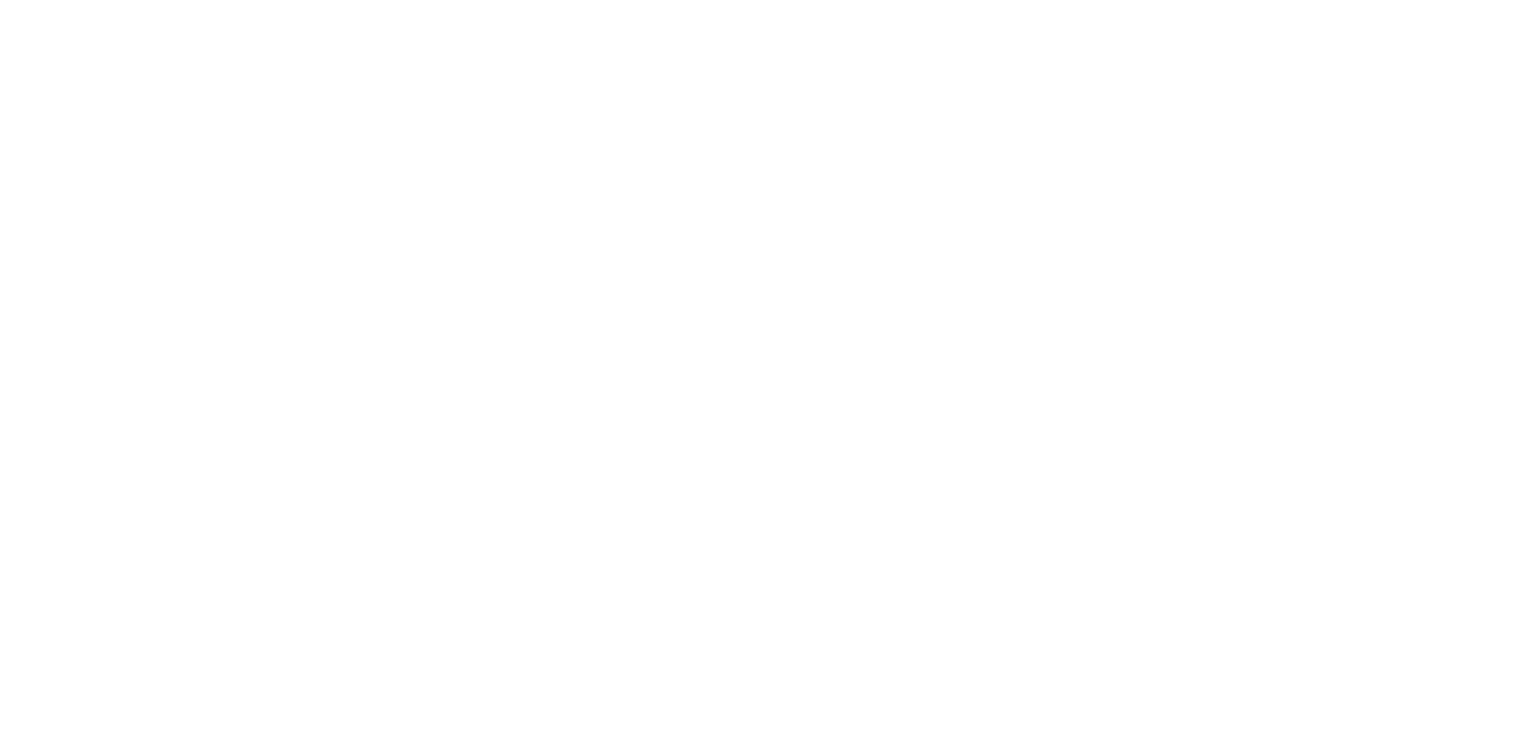 select on "Song" 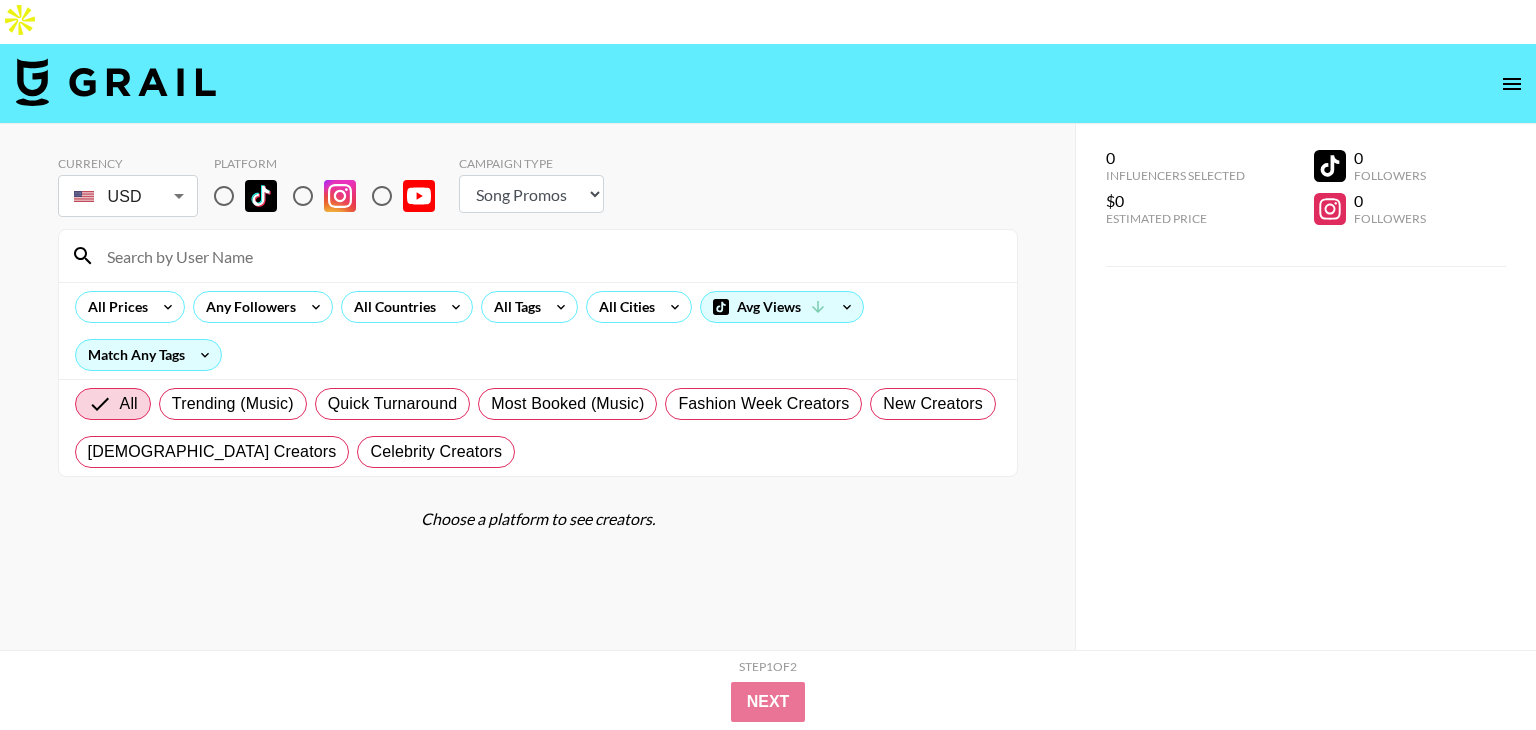 scroll, scrollTop: 0, scrollLeft: 0, axis: both 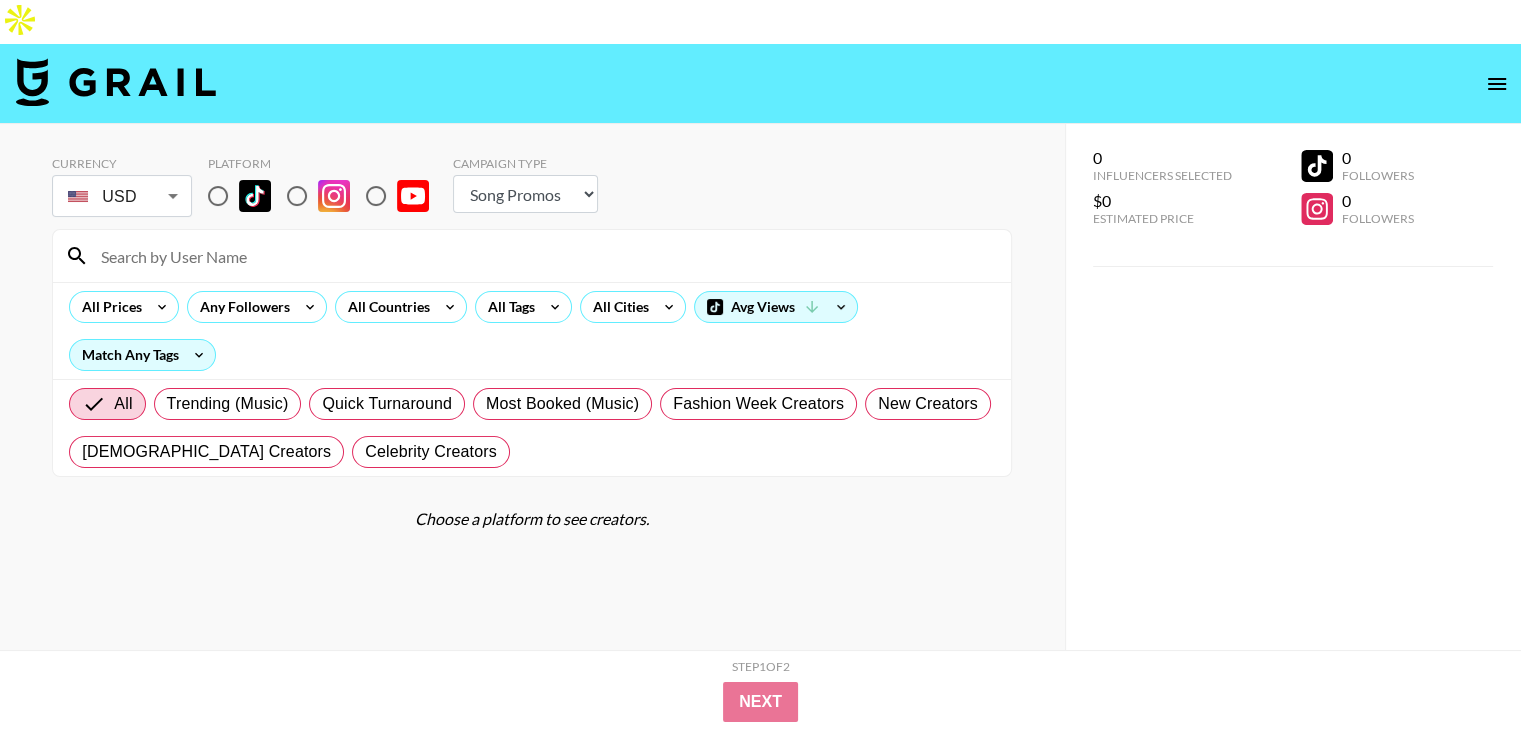 click at bounding box center [297, 196] 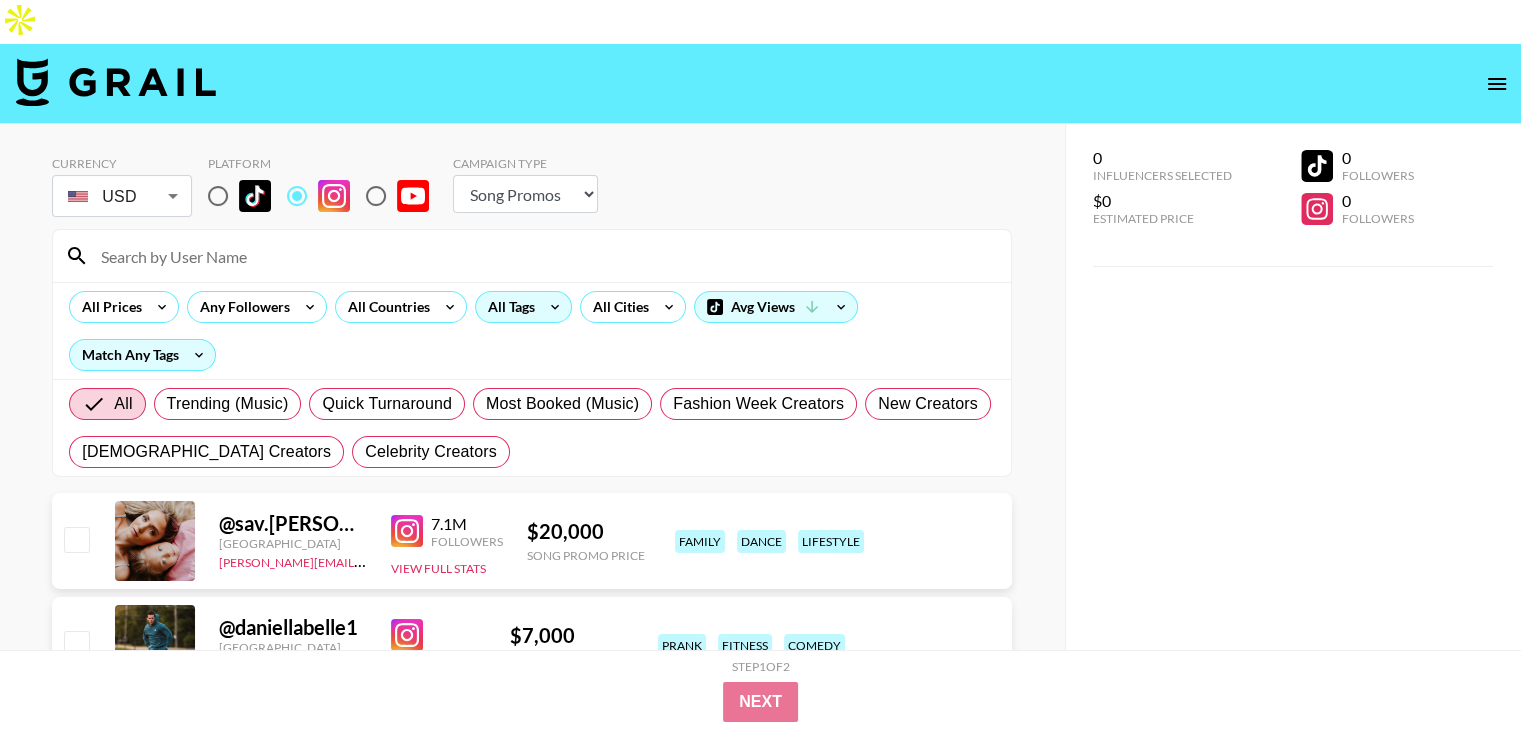 click on "All Tags" at bounding box center [507, 307] 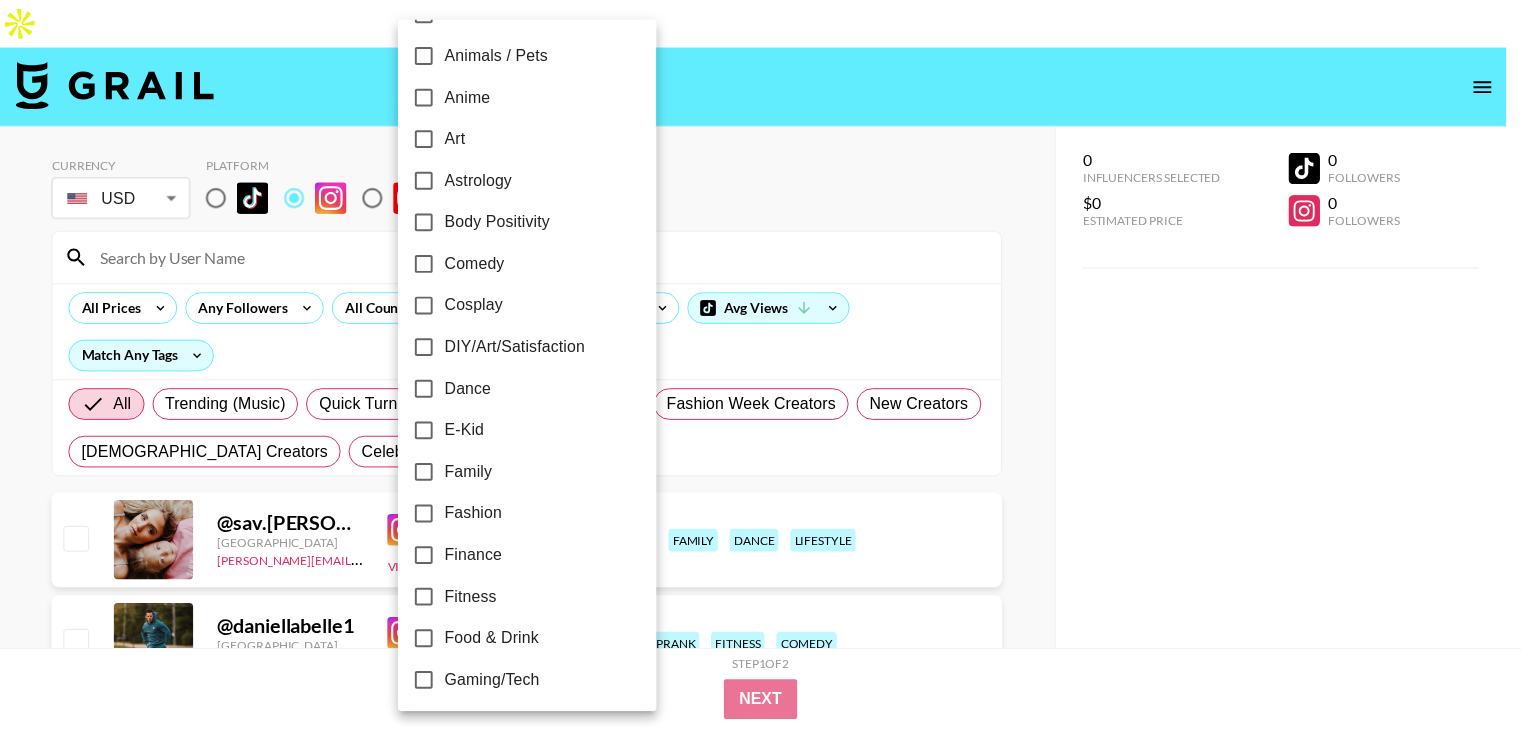 scroll, scrollTop: 176, scrollLeft: 0, axis: vertical 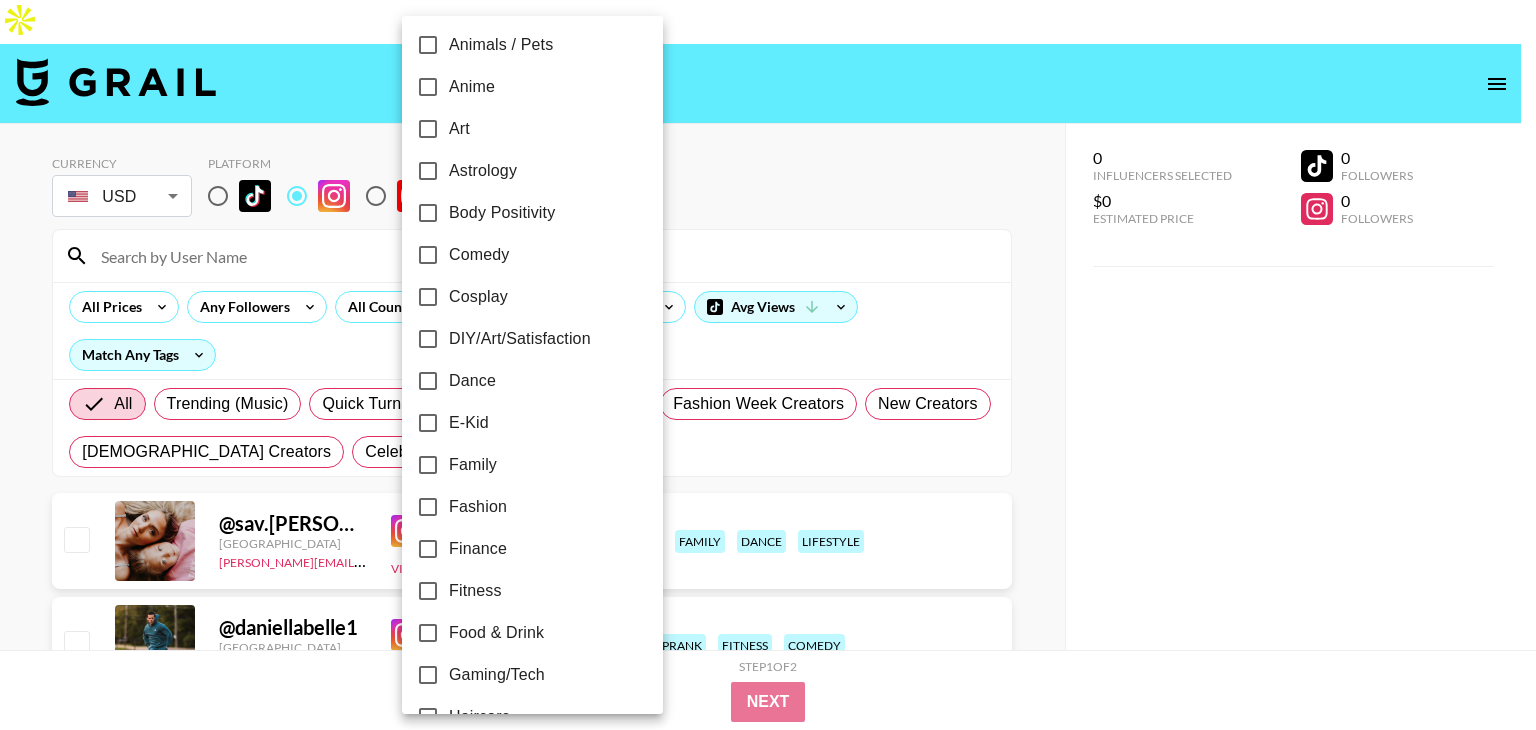 click on "Food & Drink" at bounding box center (496, 633) 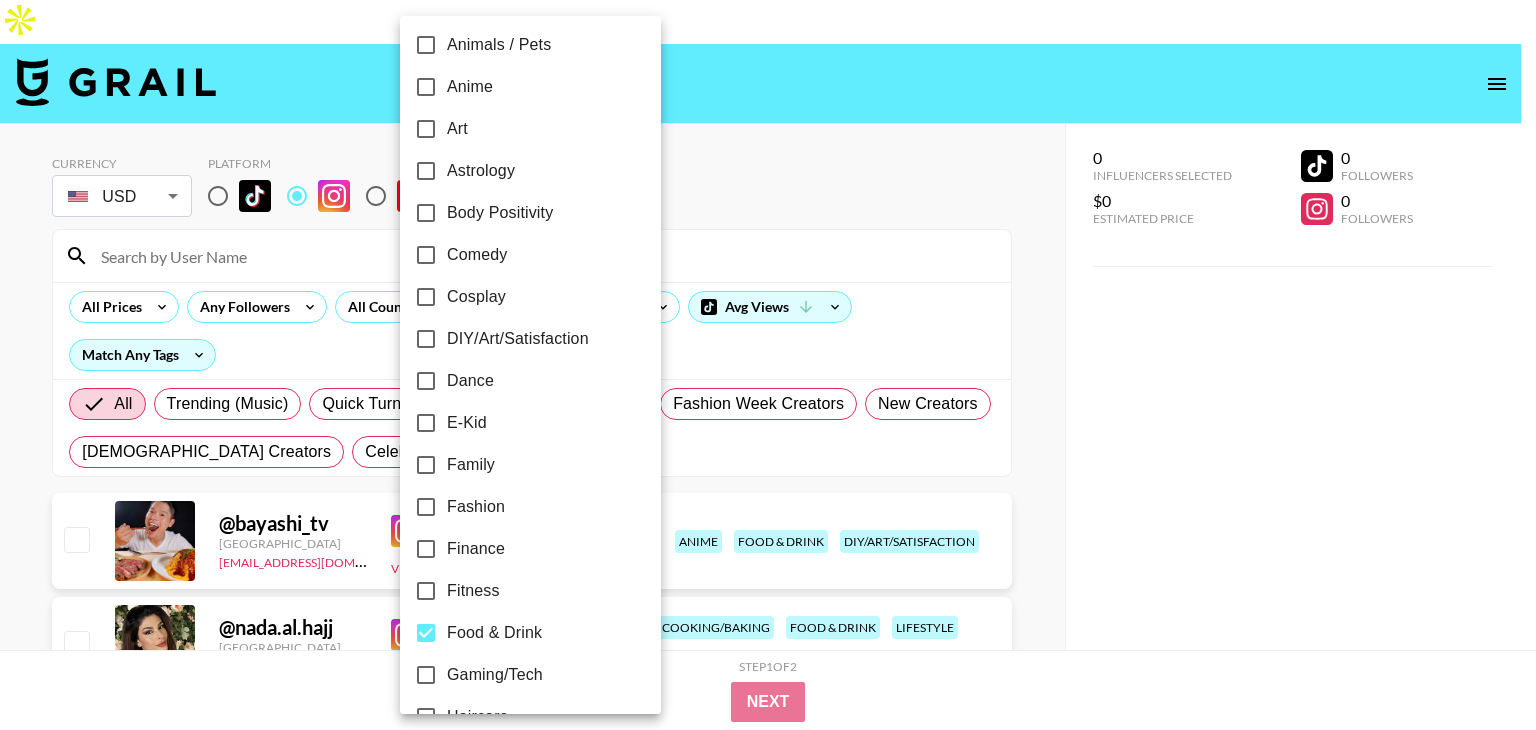 click at bounding box center [768, 365] 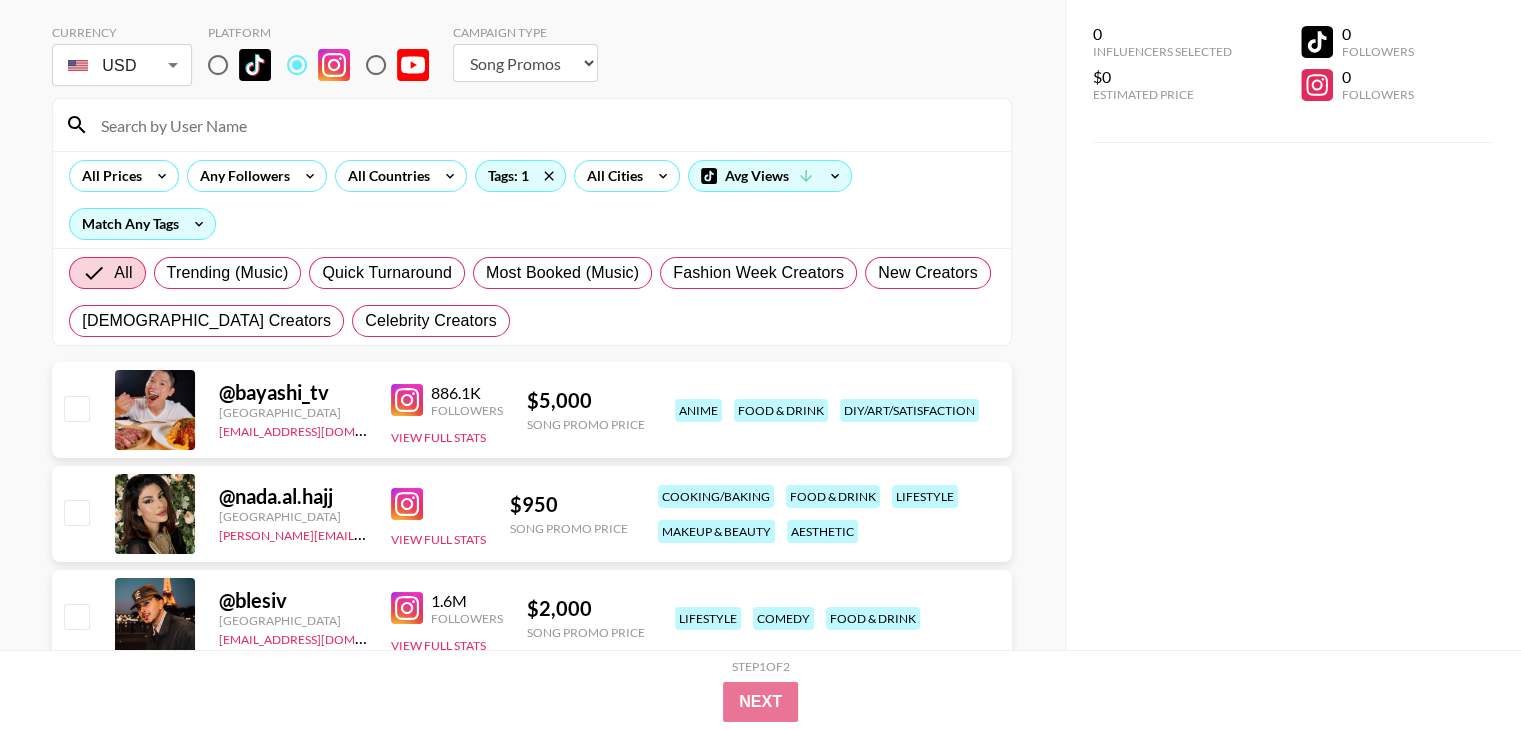 scroll, scrollTop: 166, scrollLeft: 0, axis: vertical 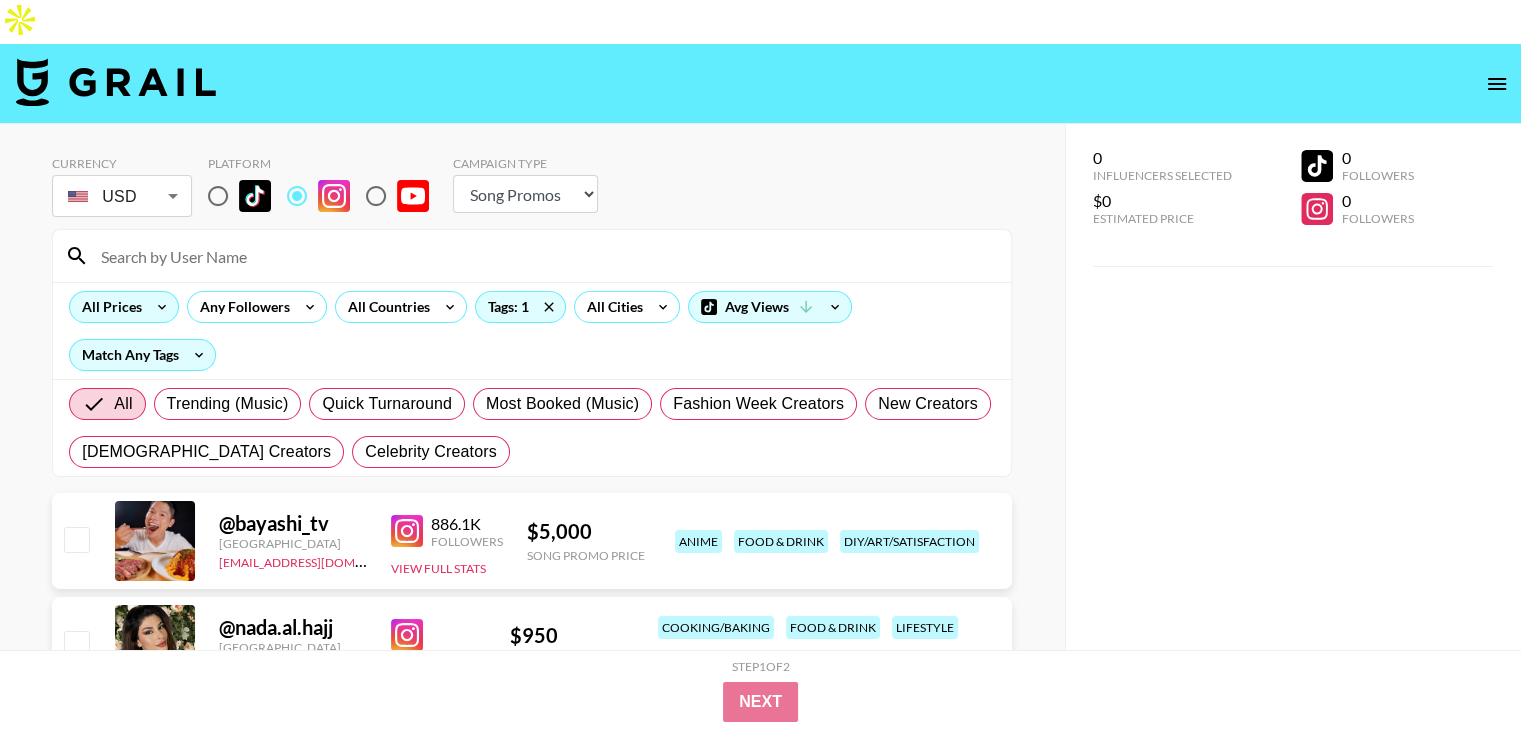 click 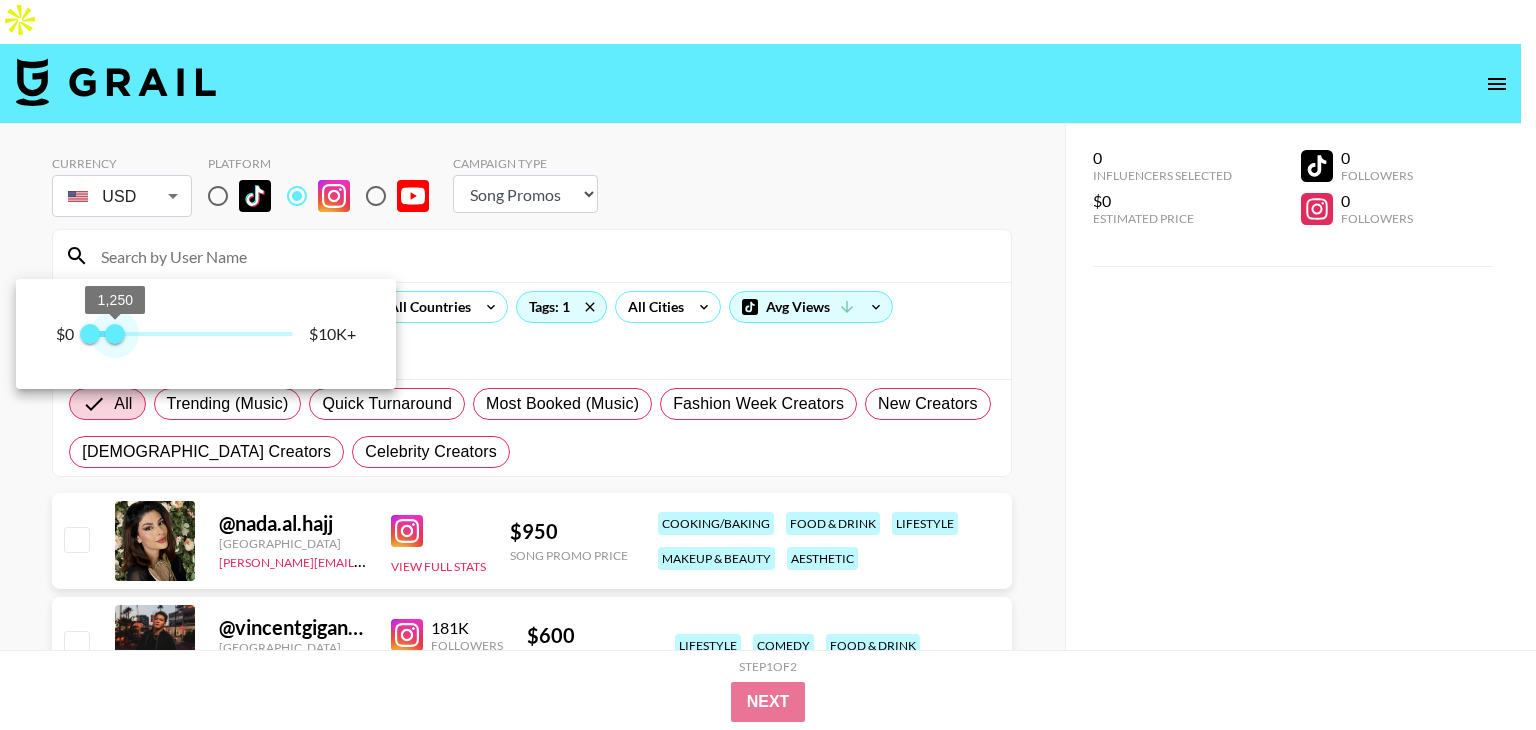 type on "1250" 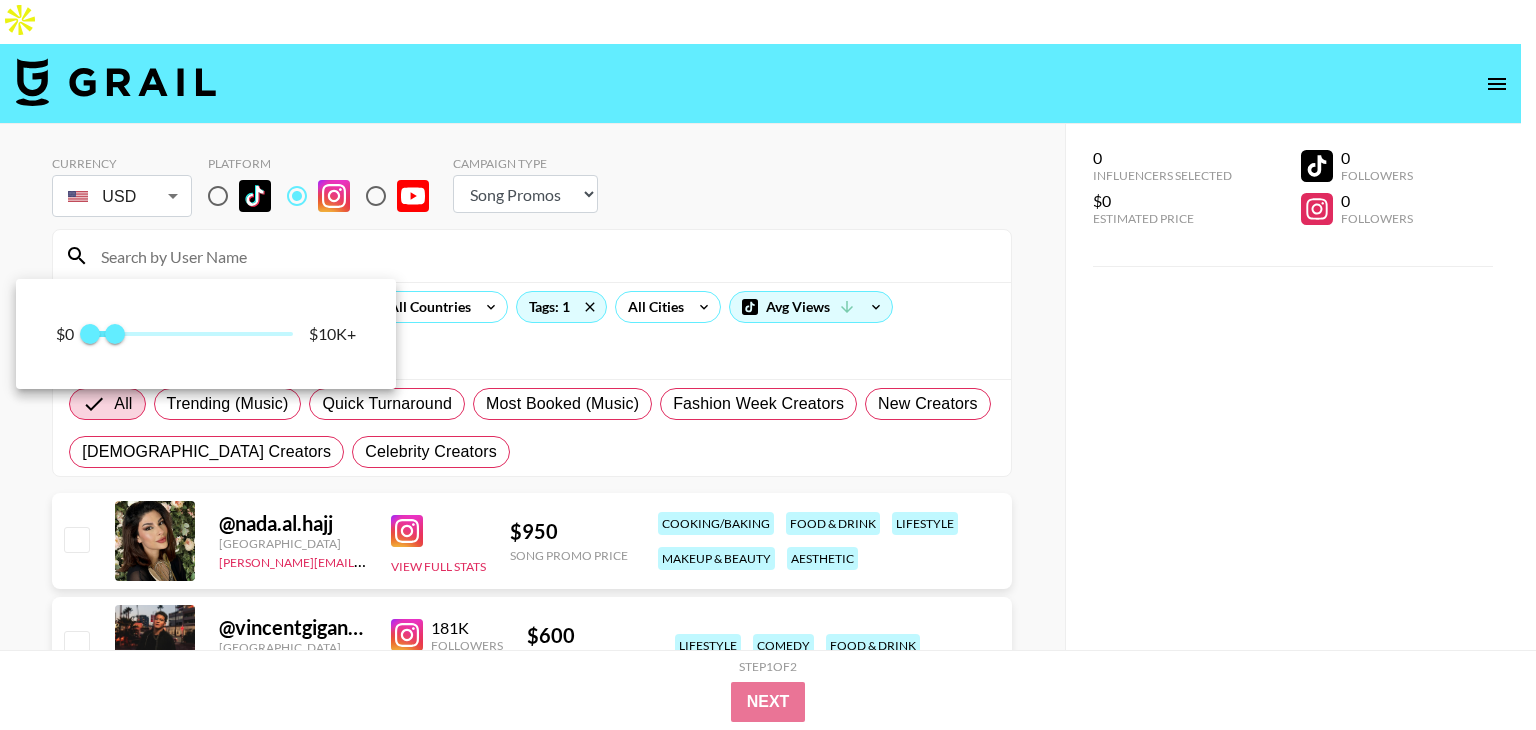 click at bounding box center (768, 365) 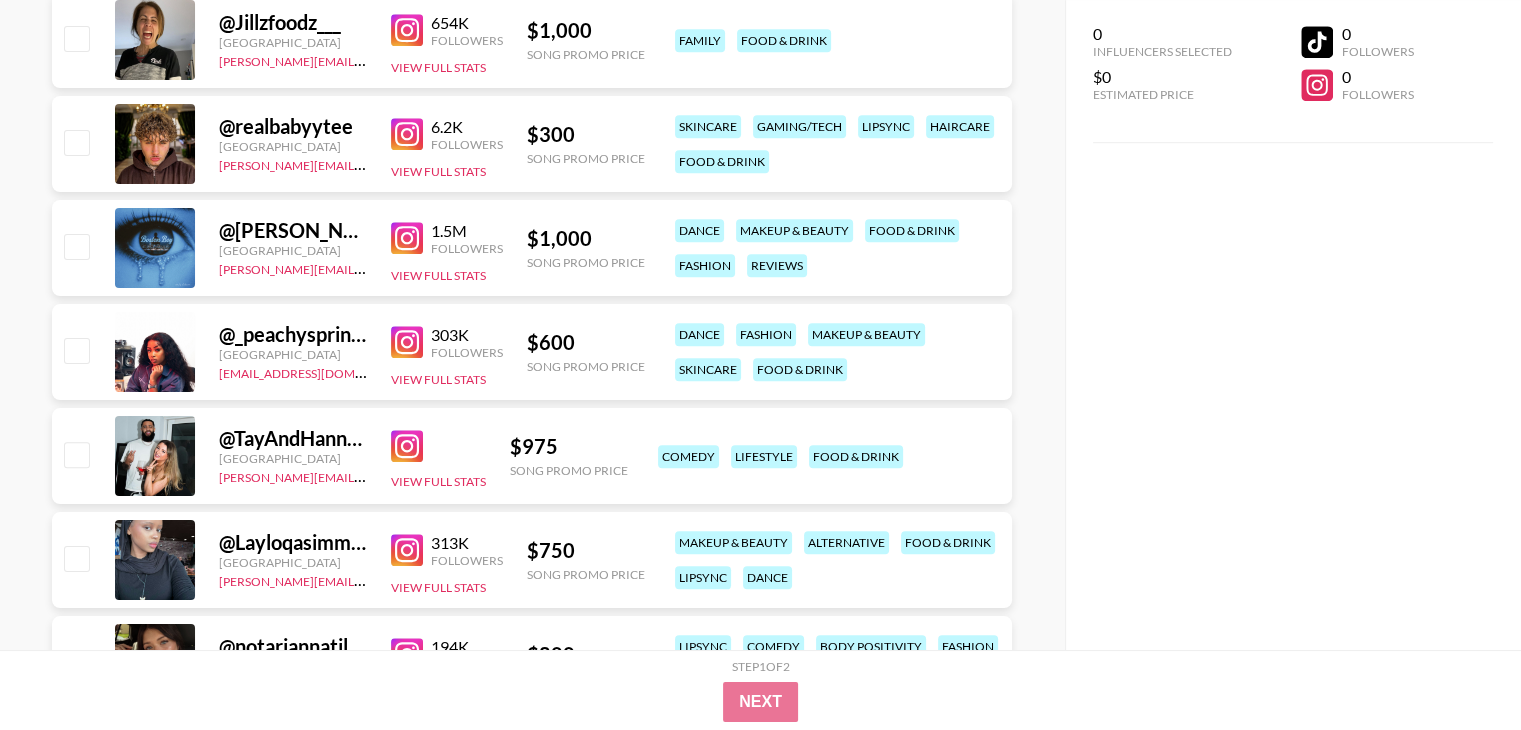 scroll, scrollTop: 2166, scrollLeft: 0, axis: vertical 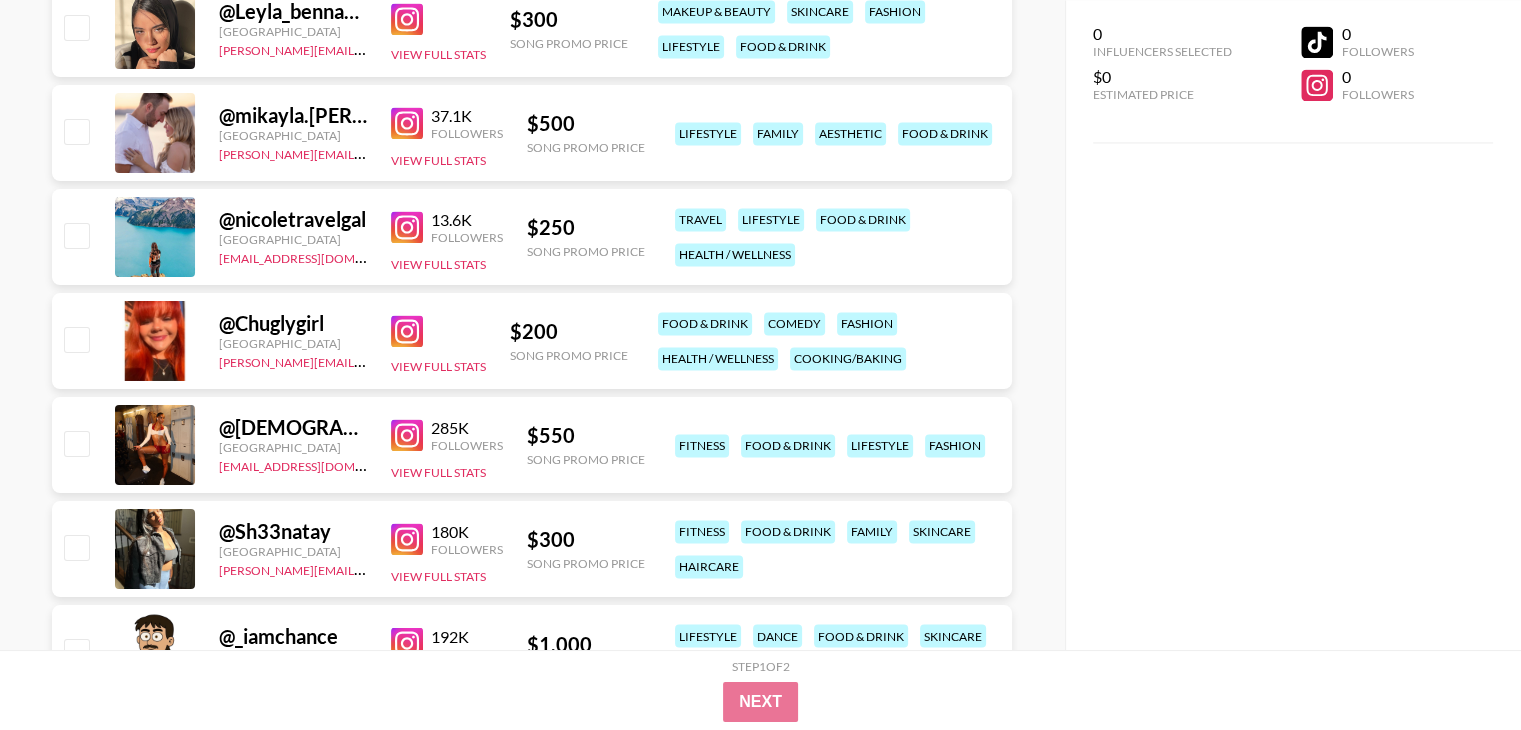 click on "0 Influencers Selected $0 Estimated Price 0 Followers 0 Followers" at bounding box center (1293, 325) 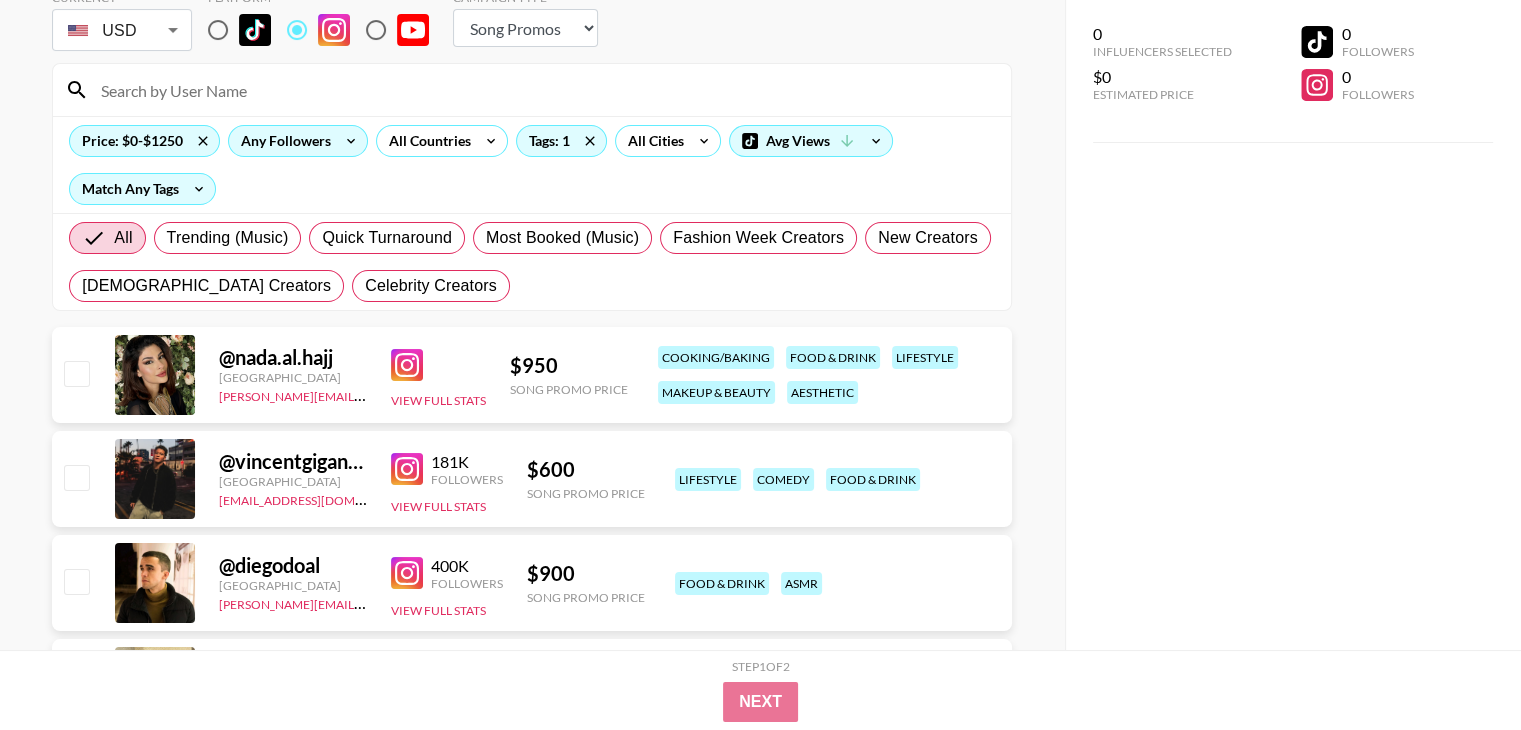scroll, scrollTop: 0, scrollLeft: 0, axis: both 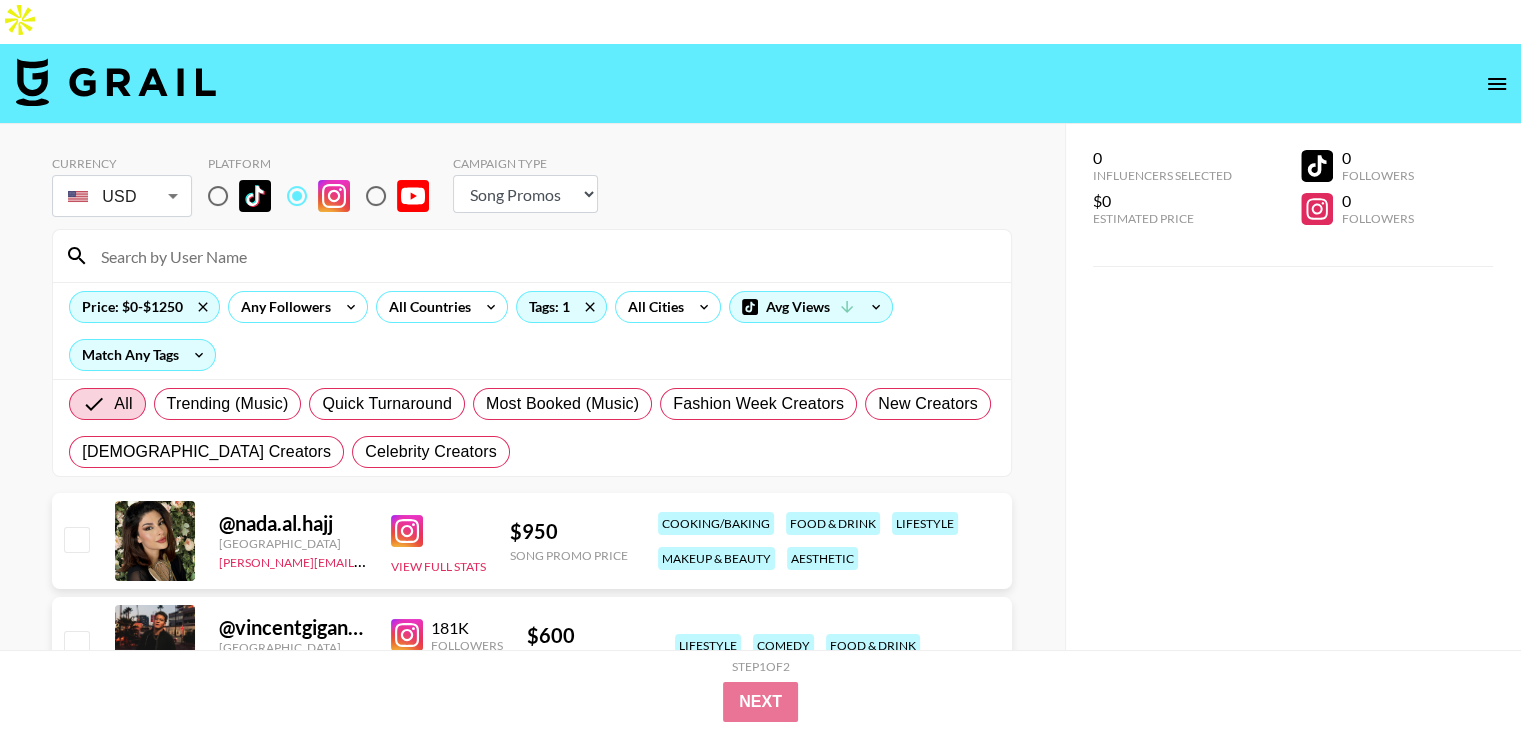 click at bounding box center [544, 256] 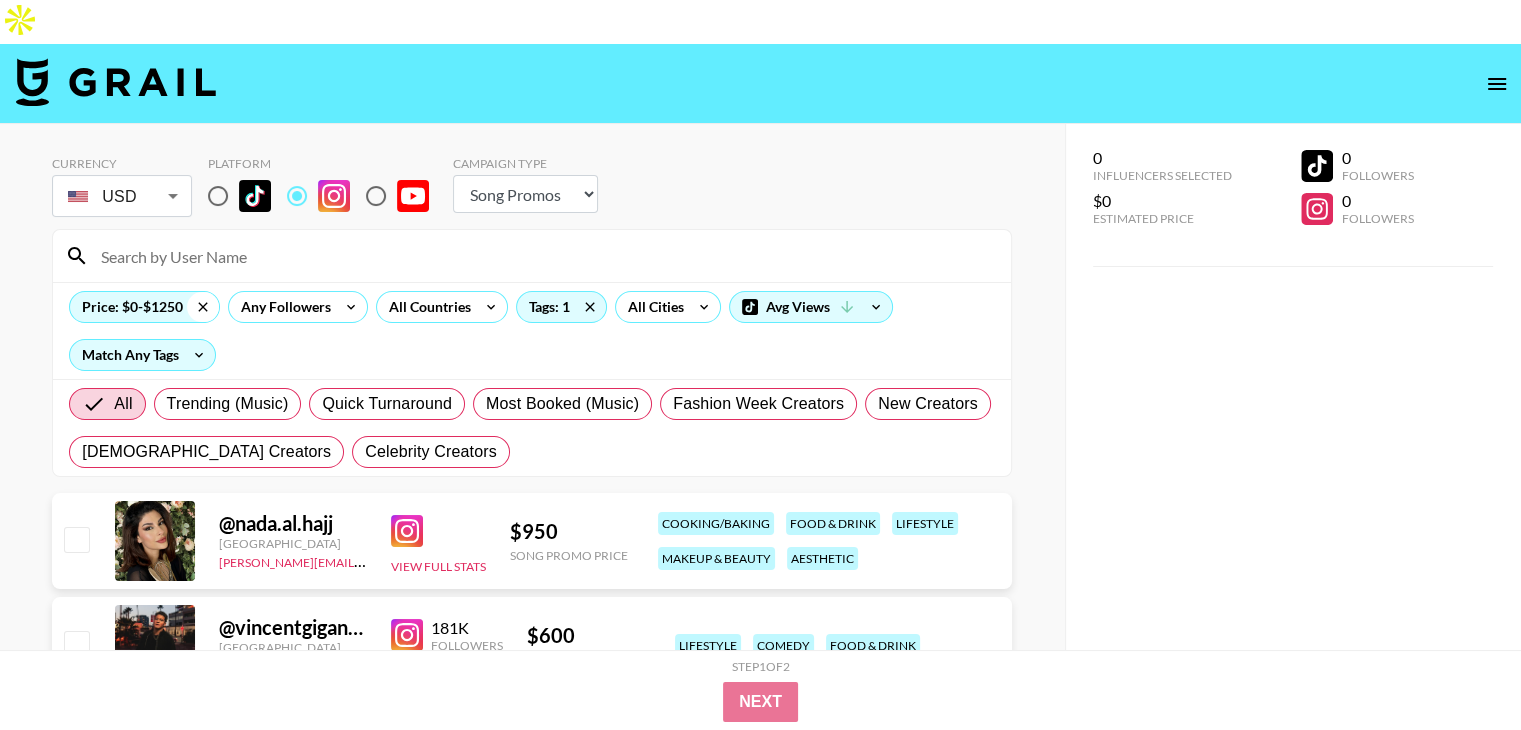 paste on "itsvegansis" 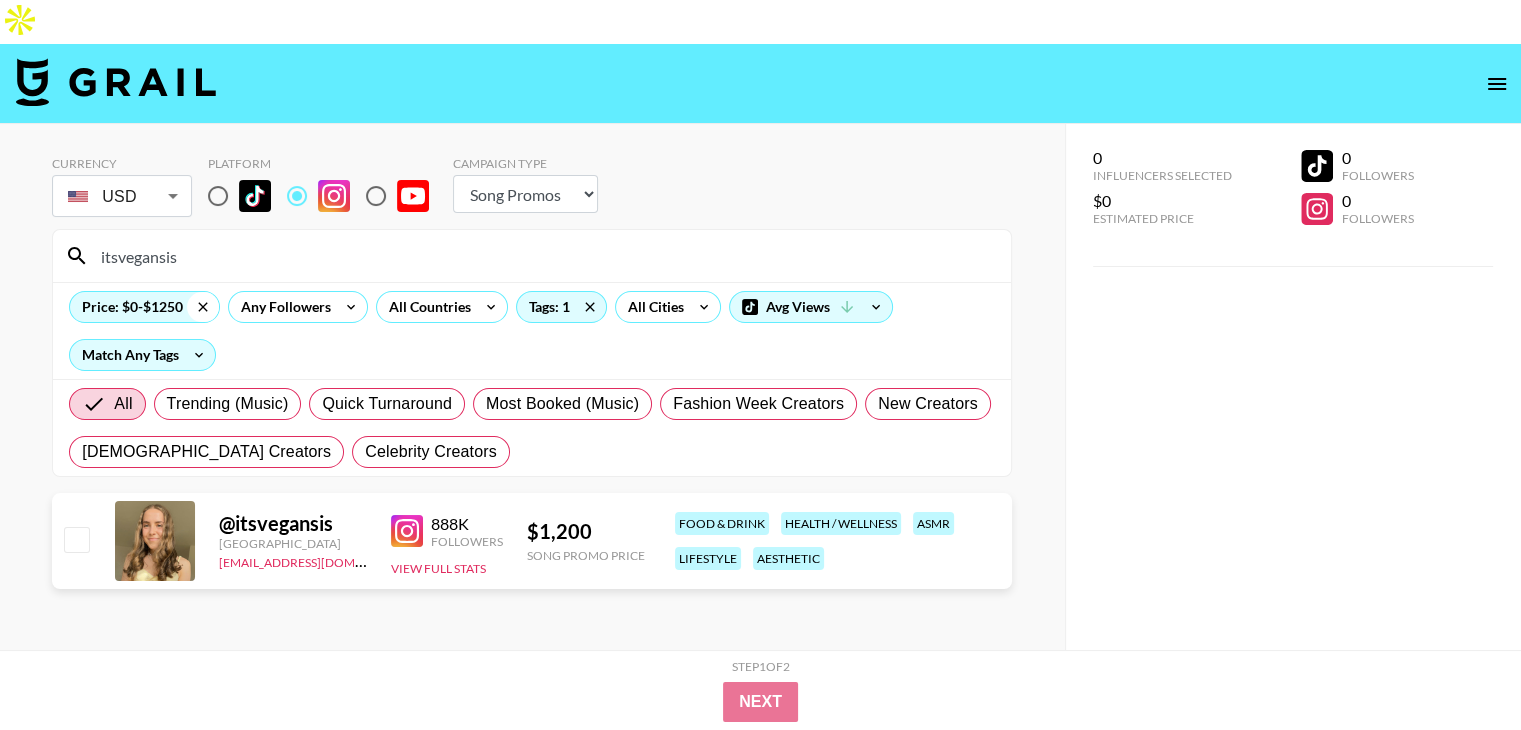 click 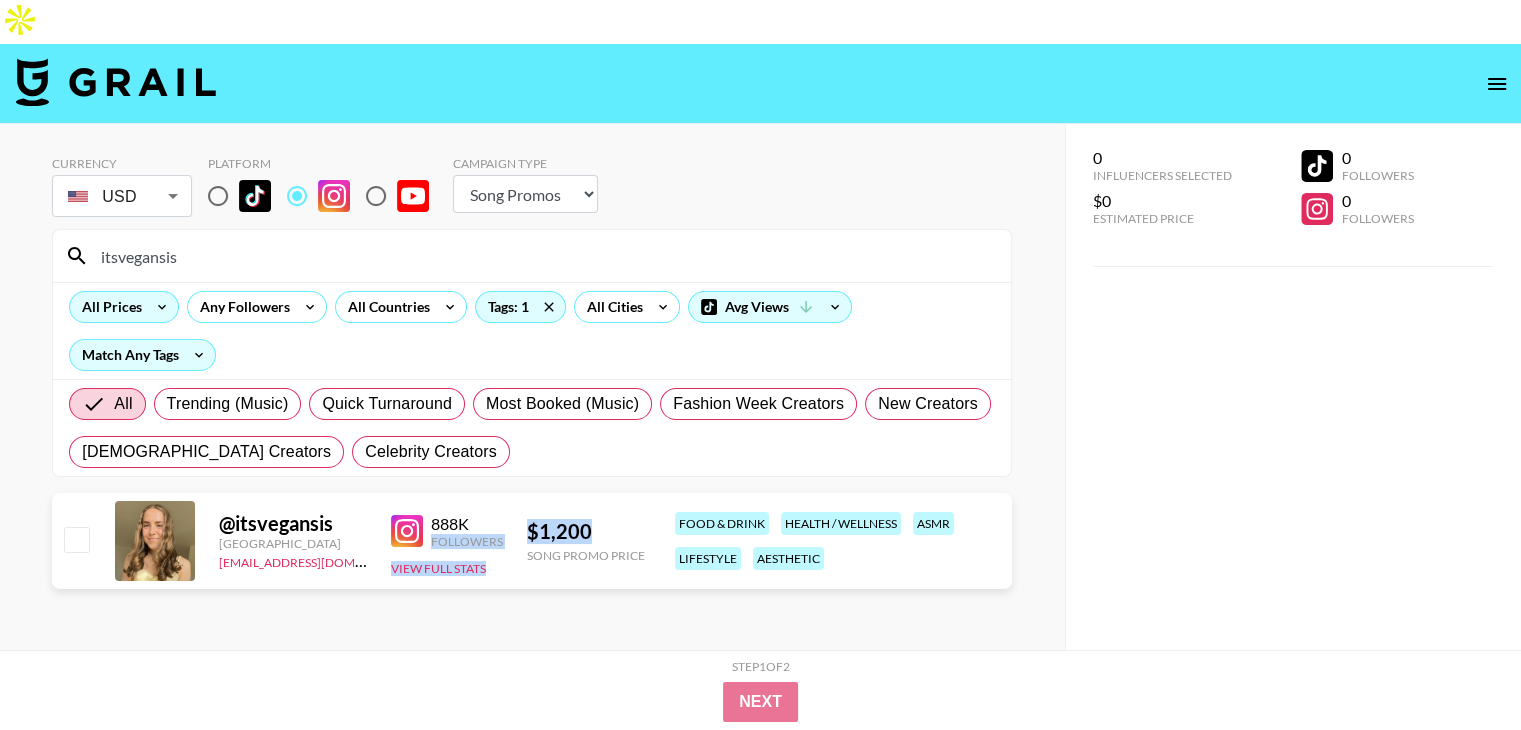 click on "@ itsvegansis [GEOGRAPHIC_DATA] [EMAIL_ADDRESS][DOMAIN_NAME] 888K Followers View Full Stats   $ 1,200 Song Promo Price food & drink health / wellness asmr lifestyle aesthetic" at bounding box center (532, 541) 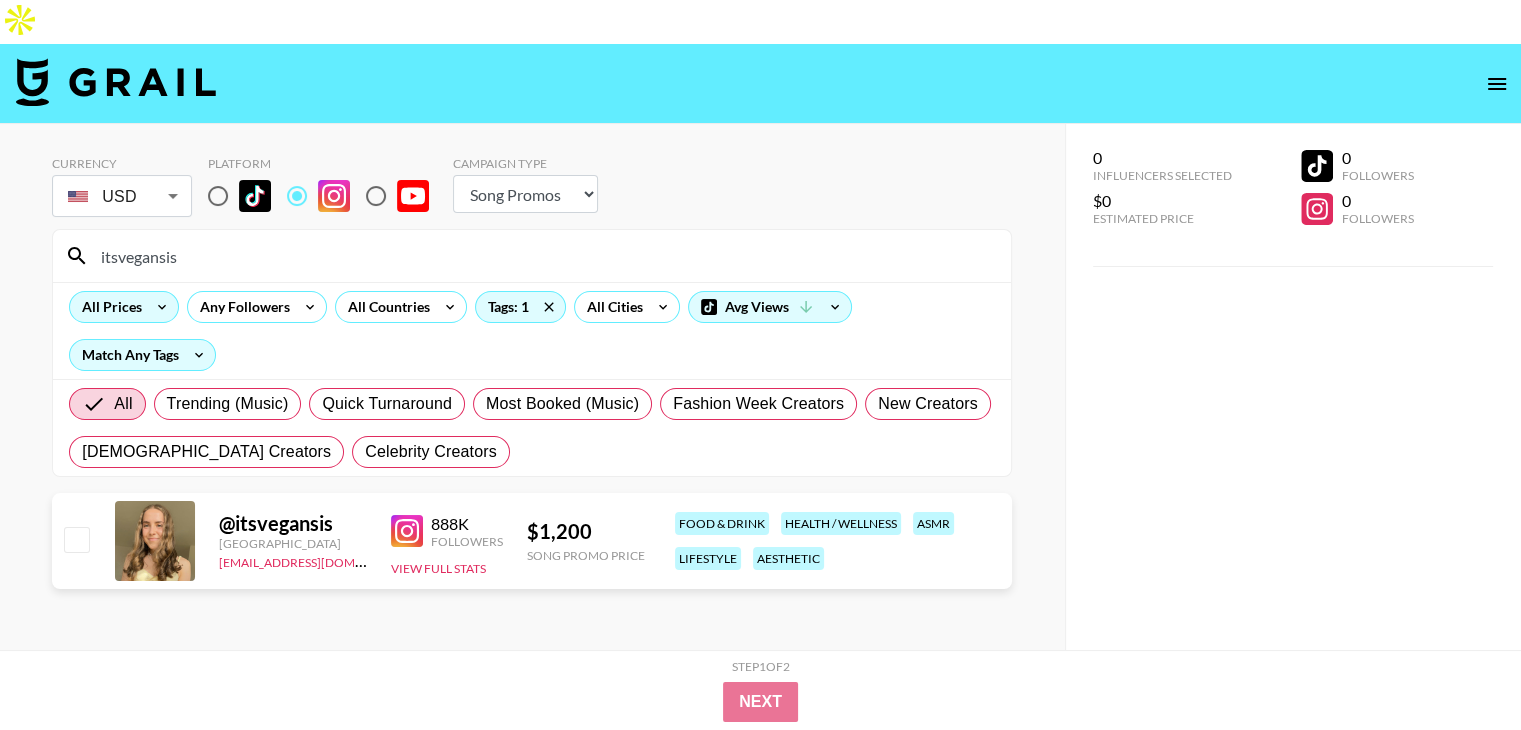 click on "itsvegansis" at bounding box center (544, 256) 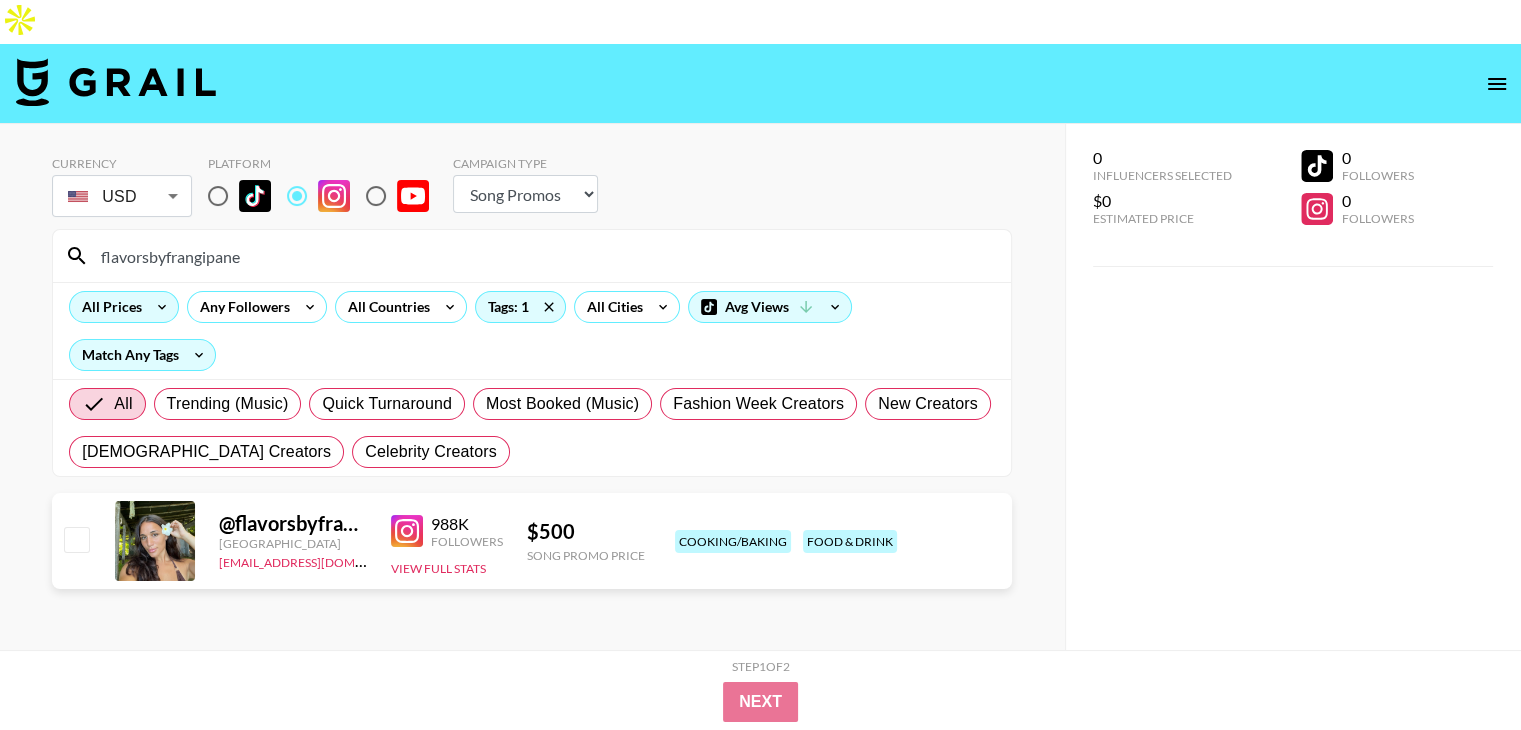 click on "Currency USD USD ​ Platform Campaign Type Choose Type... Song Promos Brand Promos flavorsbyfrangipane All Prices Any Followers All Countries Tags: 1 All Cities Avg Views Match Any Tags All Trending (Music) Quick Turnaround Most Booked (Music) Fashion Week Creators New Creators [DEMOGRAPHIC_DATA] Creators Celebrity Creators @ flavorsbyfrangipane [GEOGRAPHIC_DATA] [EMAIL_ADDRESS][DOMAIN_NAME] 988K Followers View Full Stats   $ 500 Song Promo Price cooking/baking food & drink" at bounding box center [532, 449] 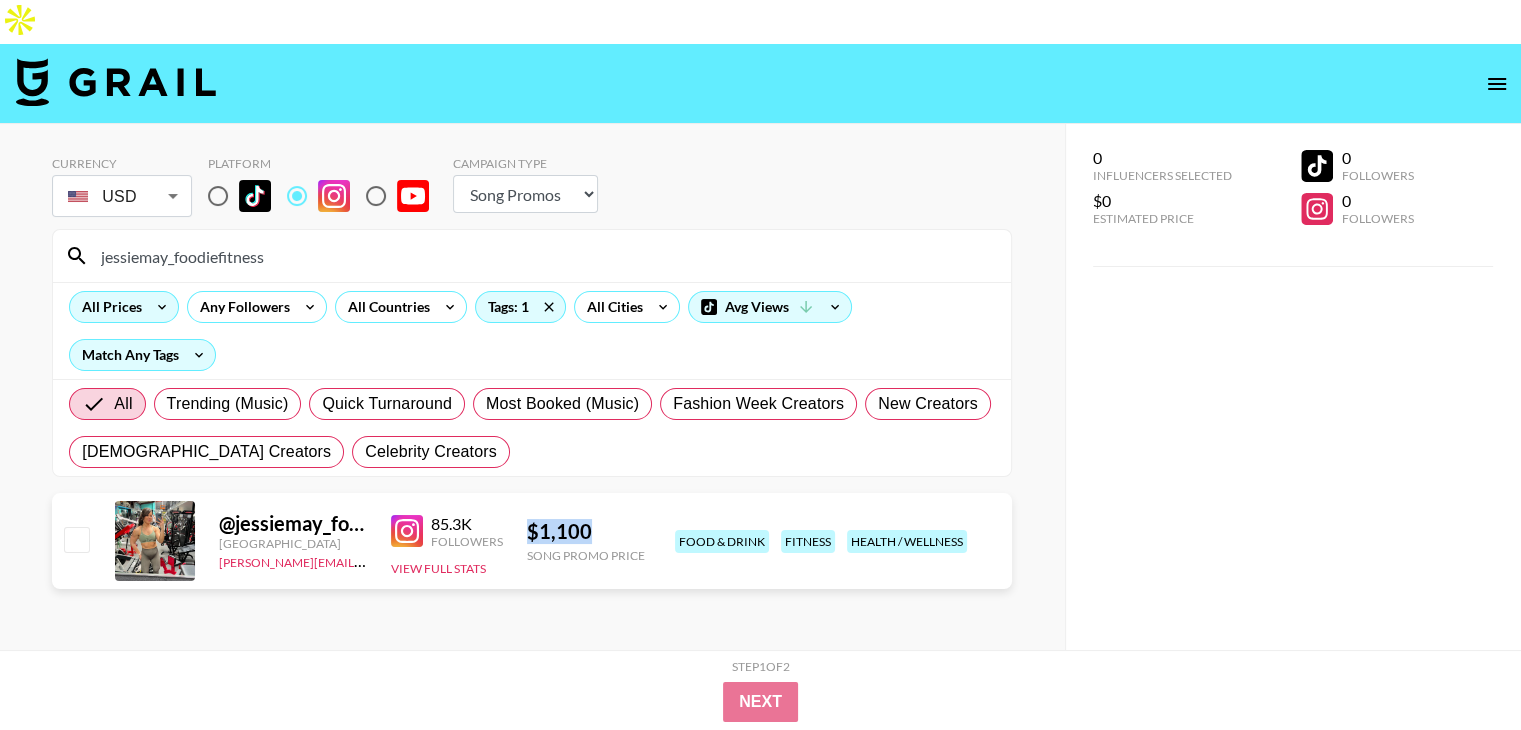 copy on "$ 1,100" 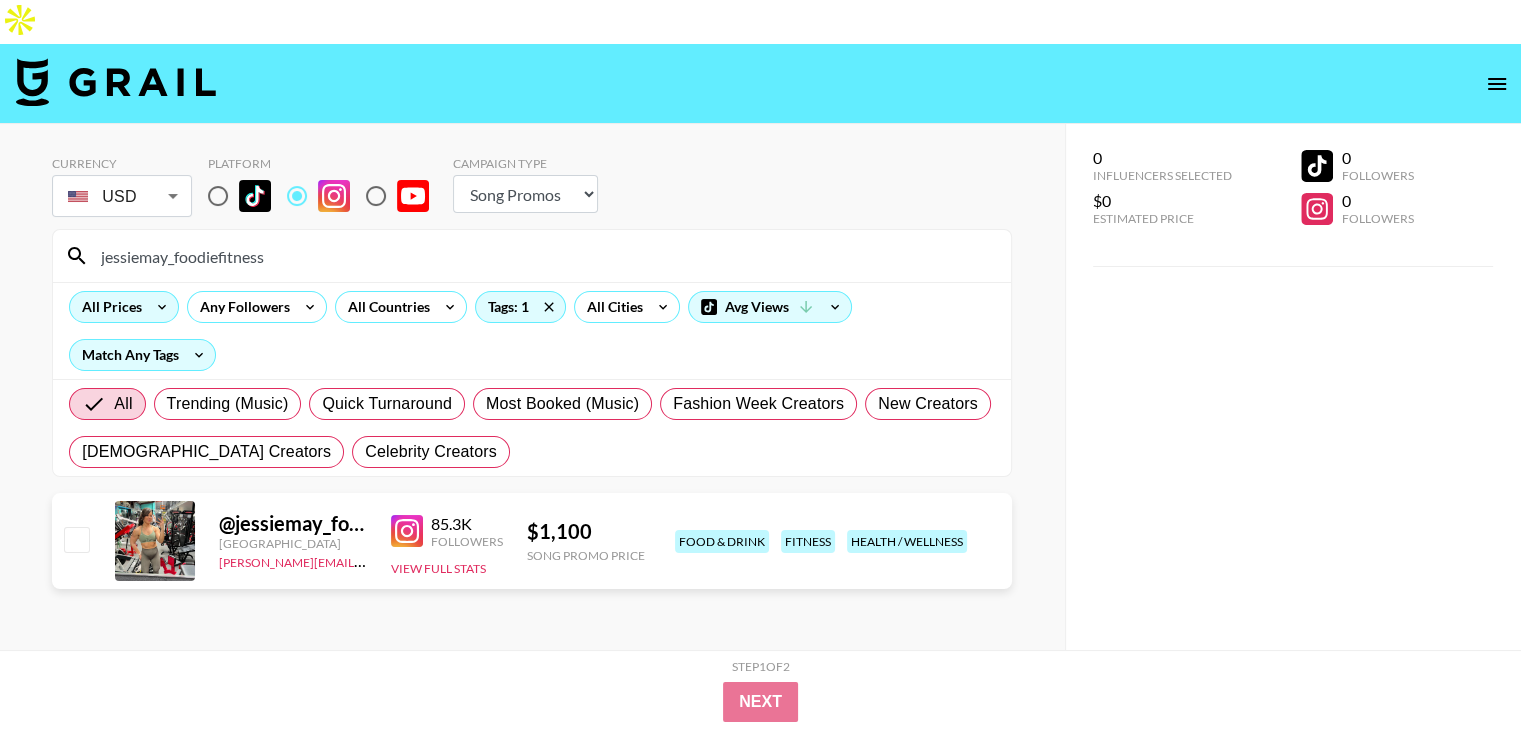 click on "jessiemay_foodiefitness" at bounding box center (544, 256) 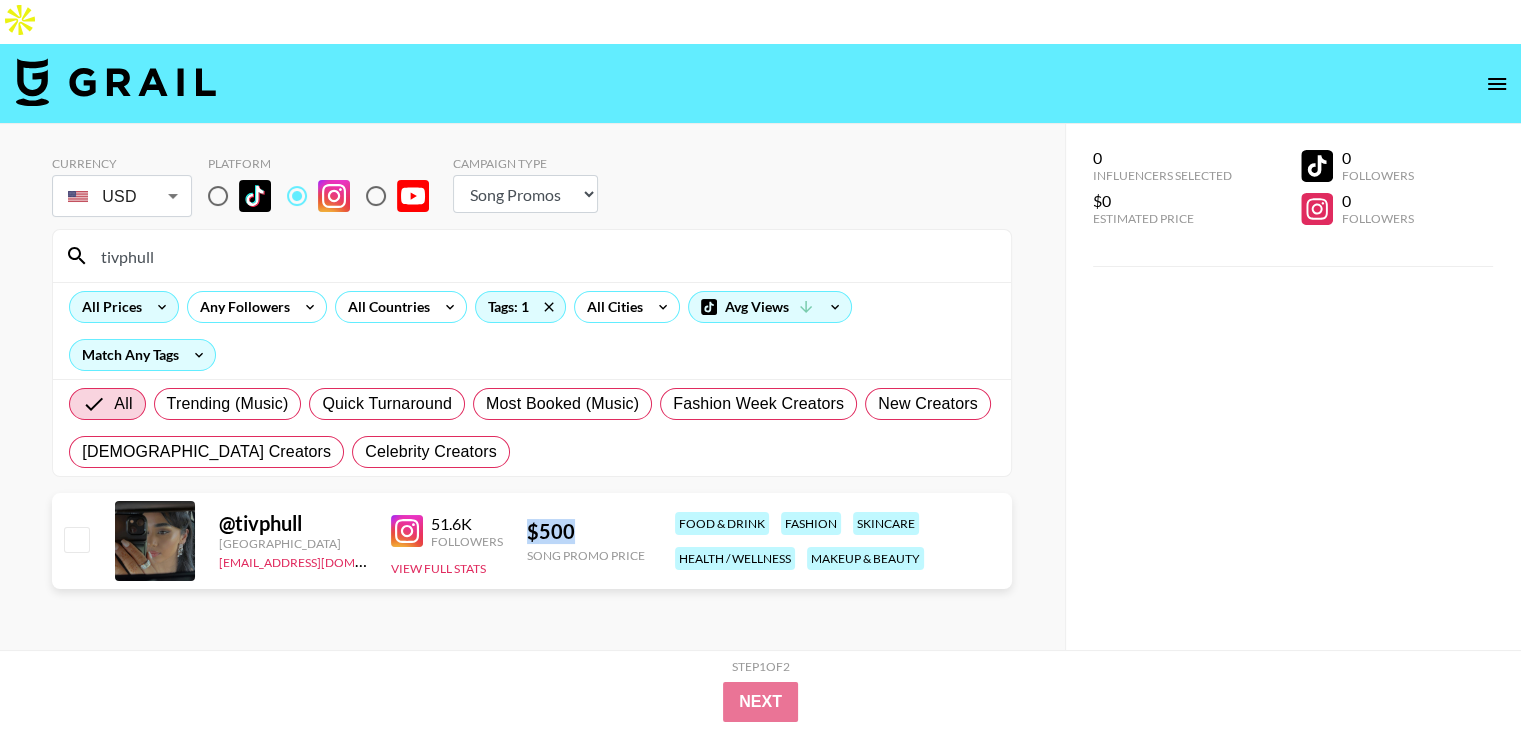 copy on "$ 500" 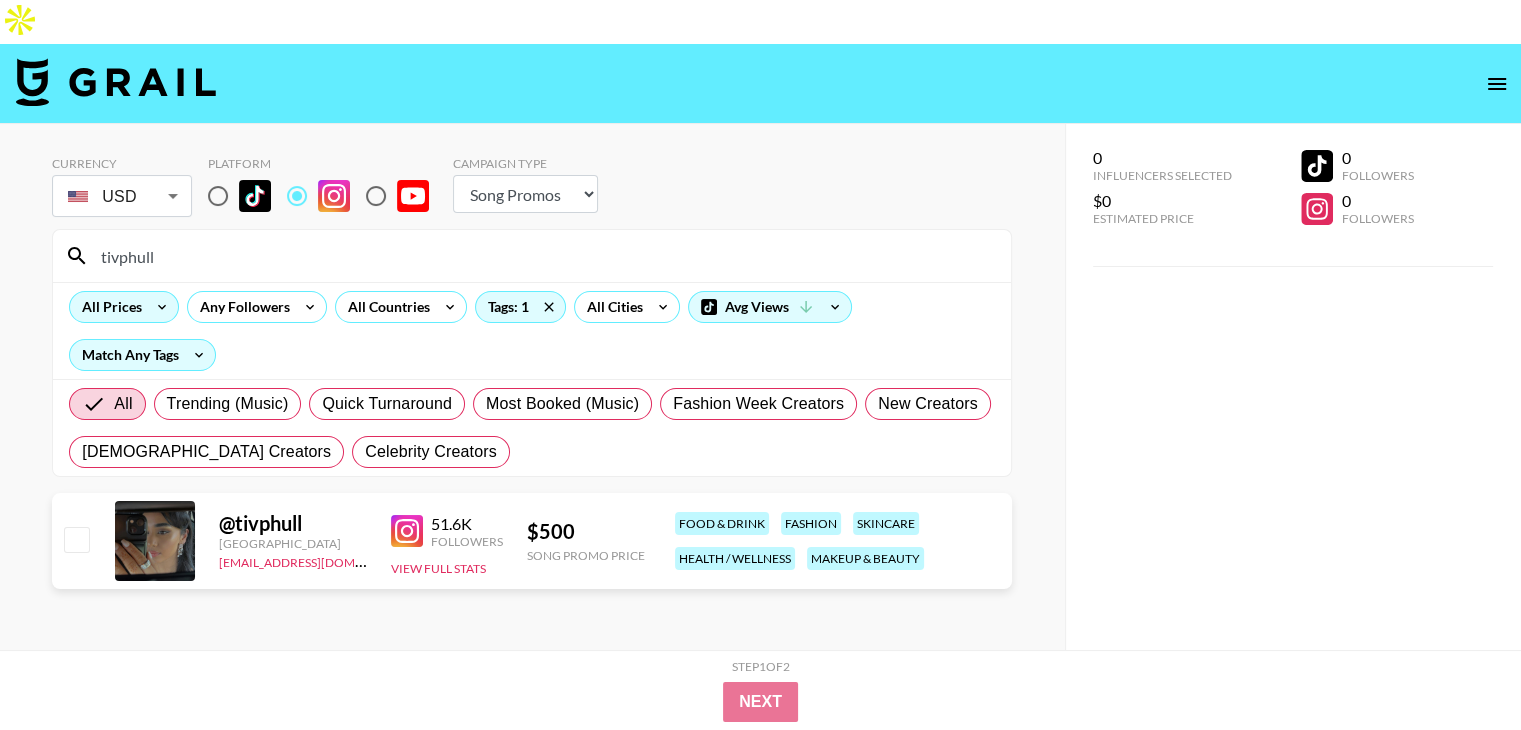drag, startPoint x: 0, startPoint y: 345, endPoint x: 164, endPoint y: 294, distance: 171.7469 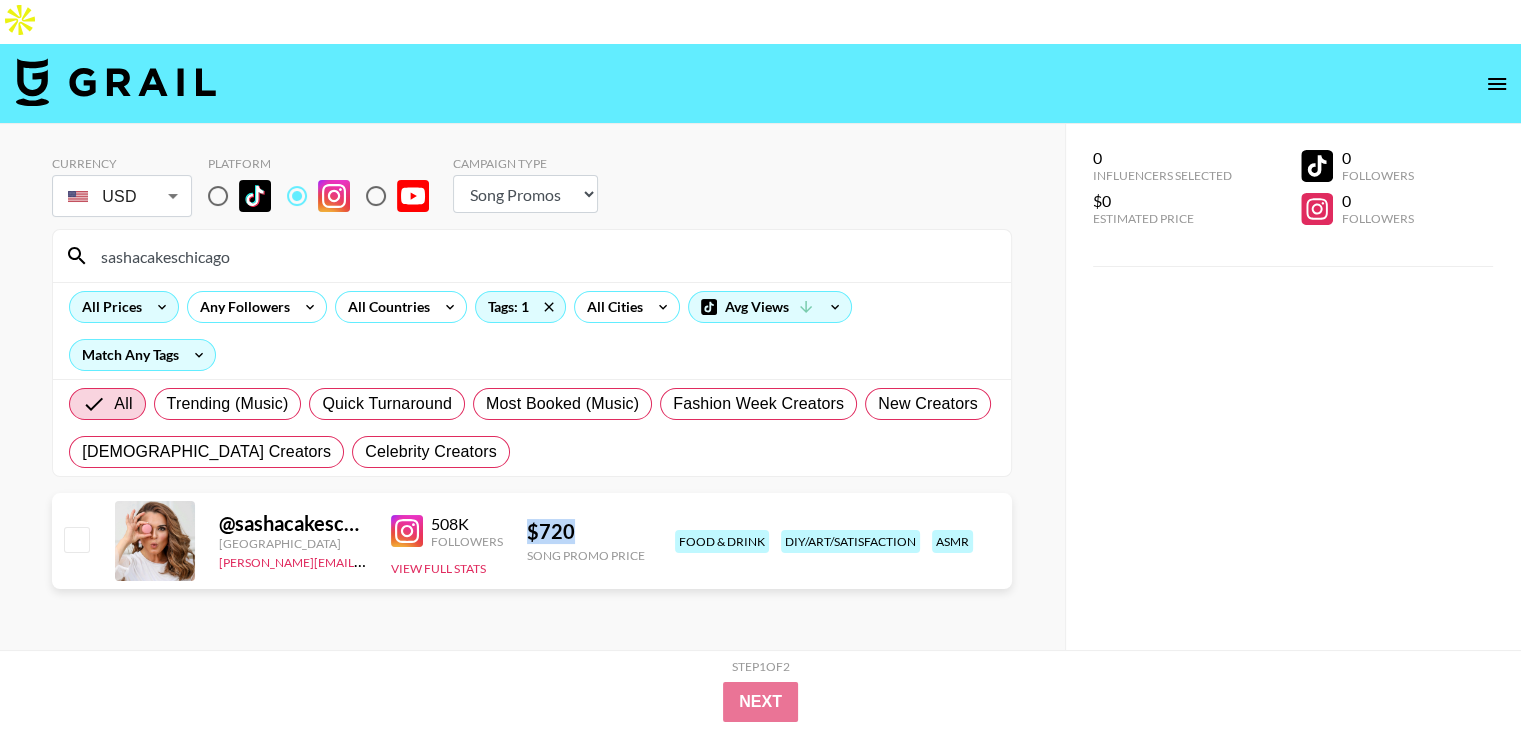 copy on "$ 720" 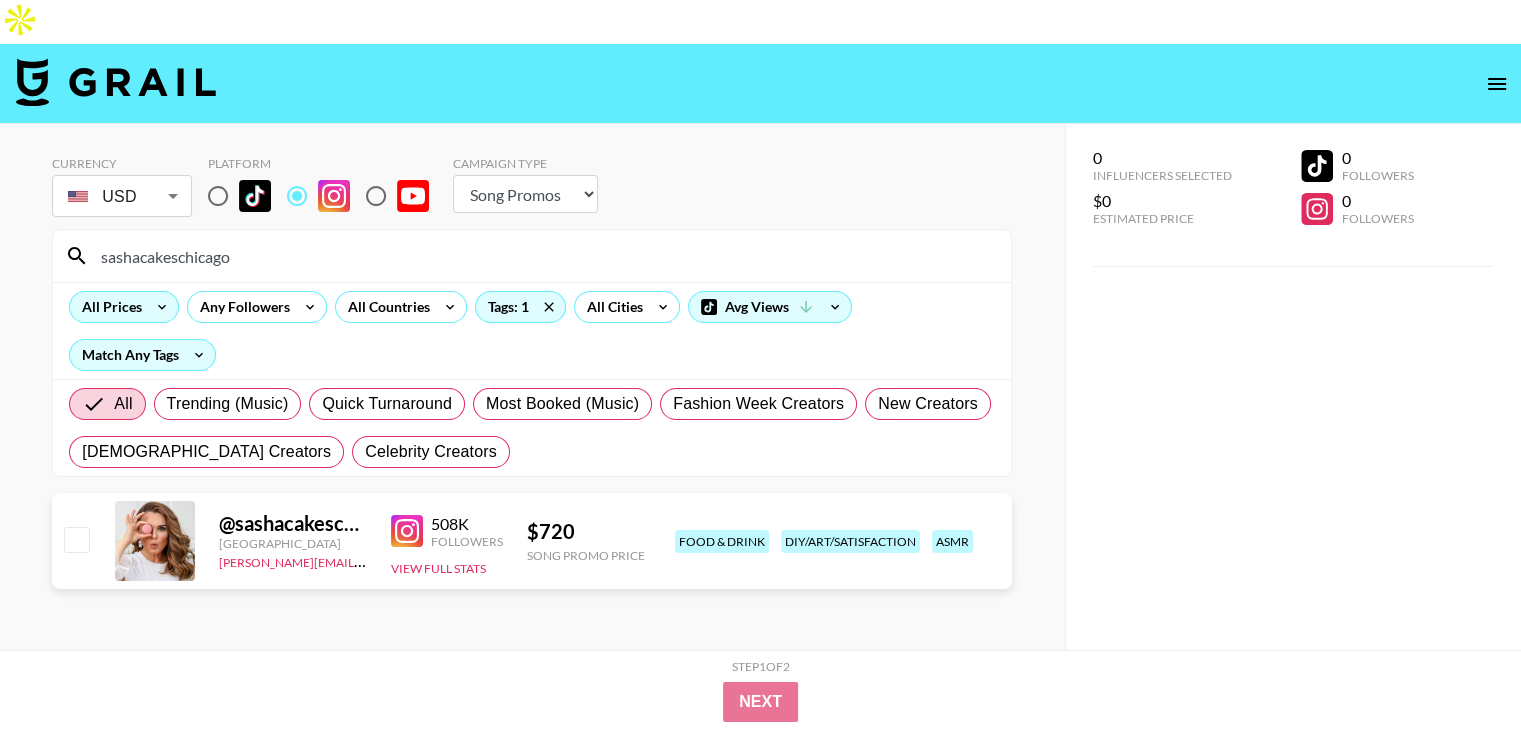 click on "sashacakeschicago" at bounding box center (544, 256) 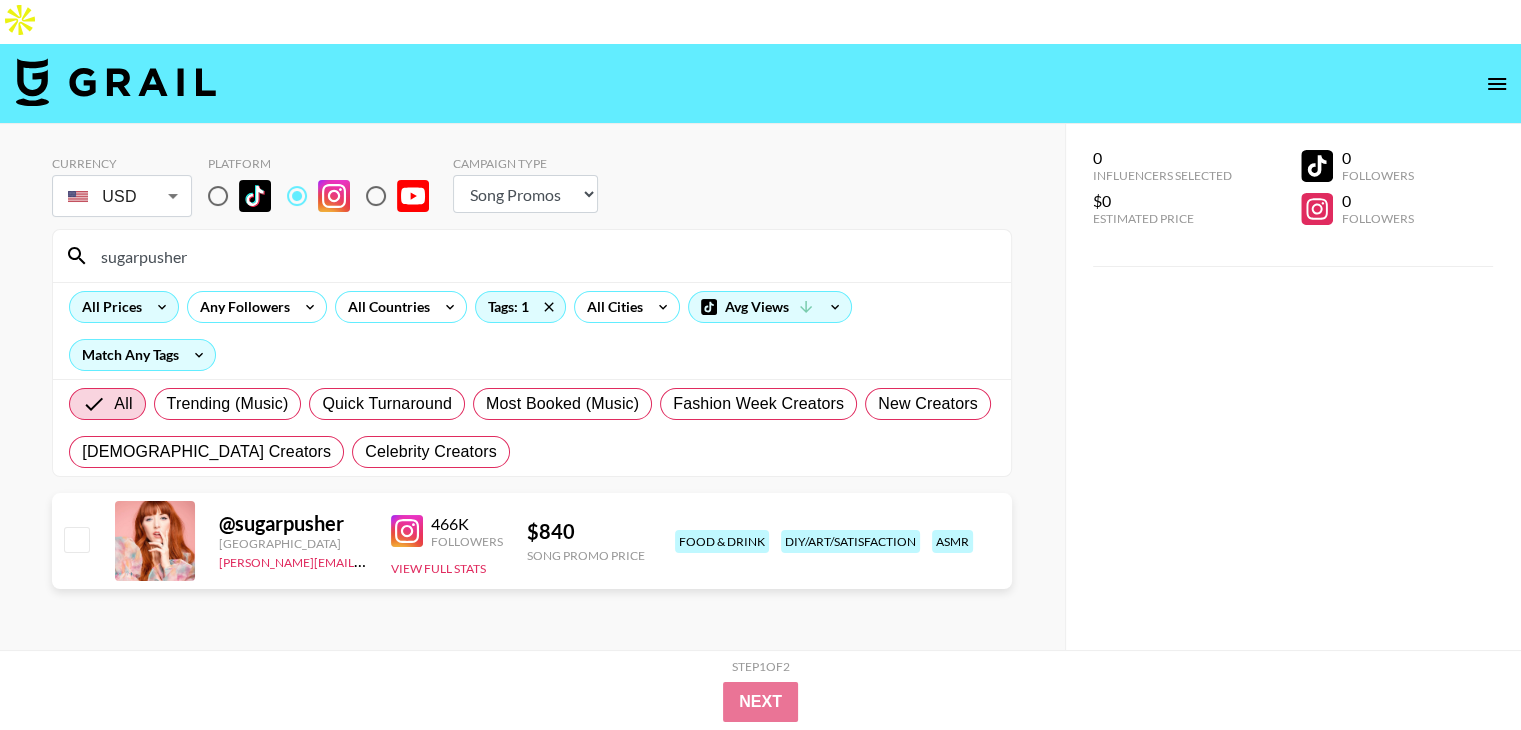 click on "$ 840" at bounding box center [586, 531] 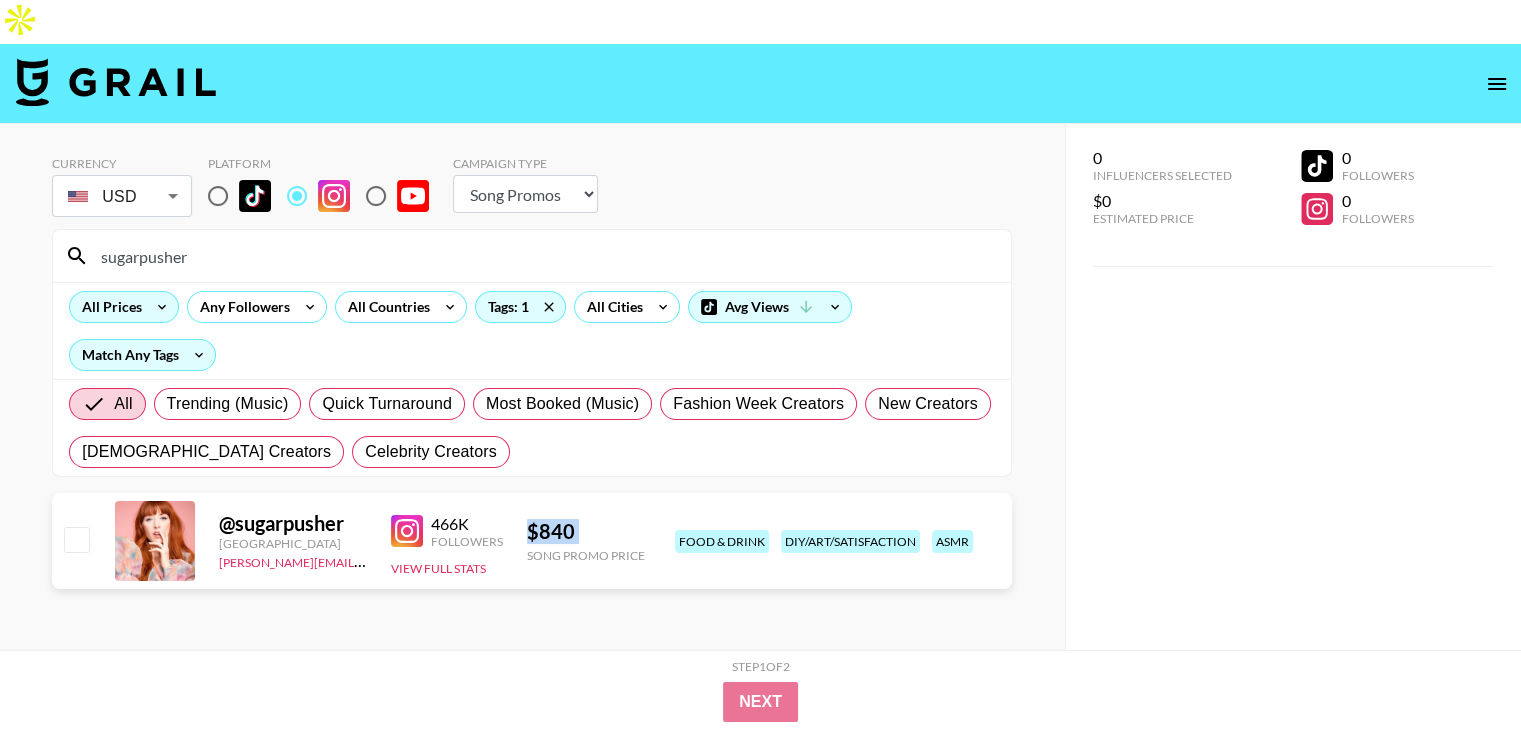 copy on "$ 840" 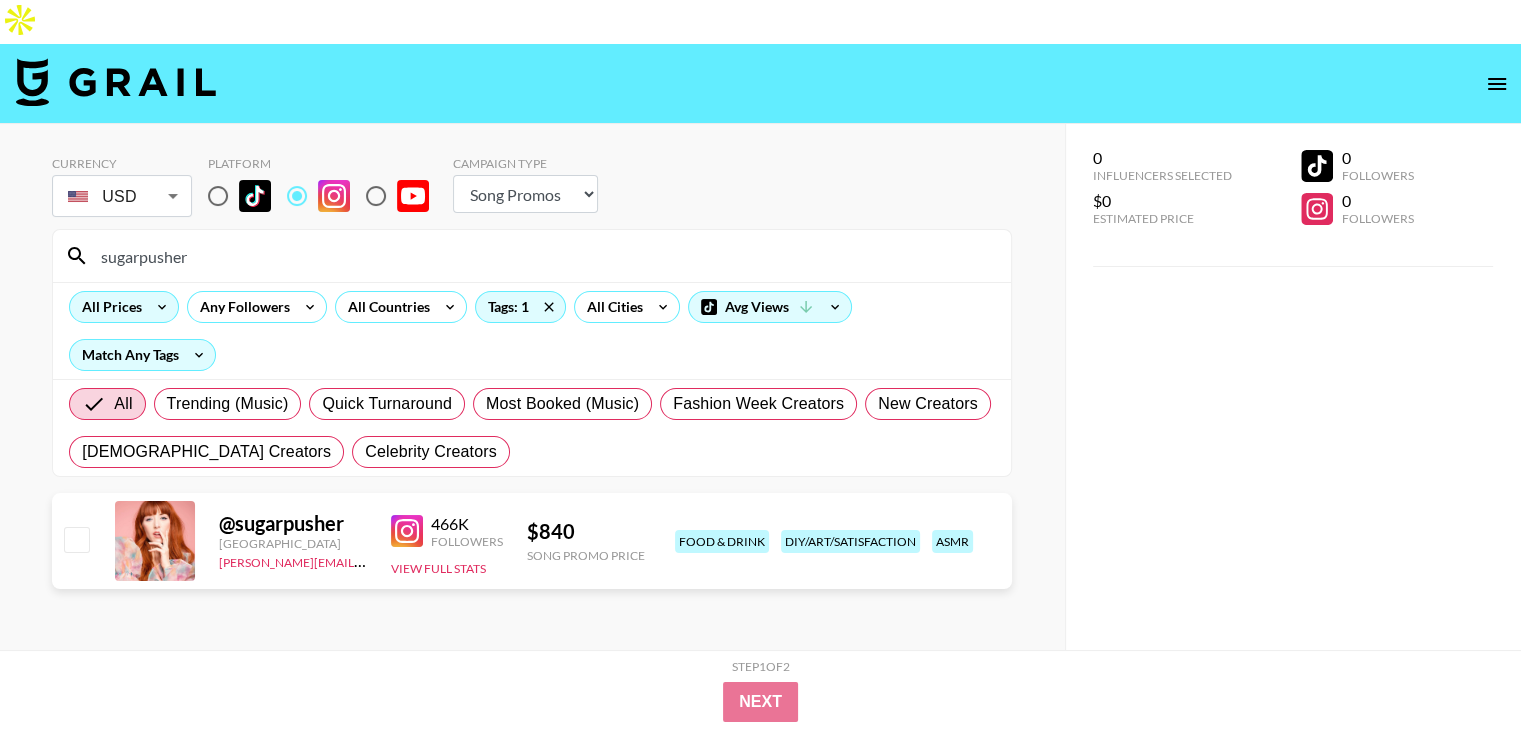 click on "Currency USD USD ​ Platform Campaign Type Choose Type... Song Promos Brand Promos sugarpusher All Prices Any Followers All Countries Tags: 1 All Cities Avg Views Match Any Tags All Trending (Music) Quick Turnaround Most Booked (Music) Fashion Week Creators New Creators [DEMOGRAPHIC_DATA] Creators Celebrity Creators @ sugarpusher [GEOGRAPHIC_DATA] [PERSON_NAME][EMAIL_ADDRESS][DOMAIN_NAME] 466K Followers View Full Stats   $ 840 Song Promo Price food & drink diy/art/satisfaction asmr" at bounding box center (532, 449) 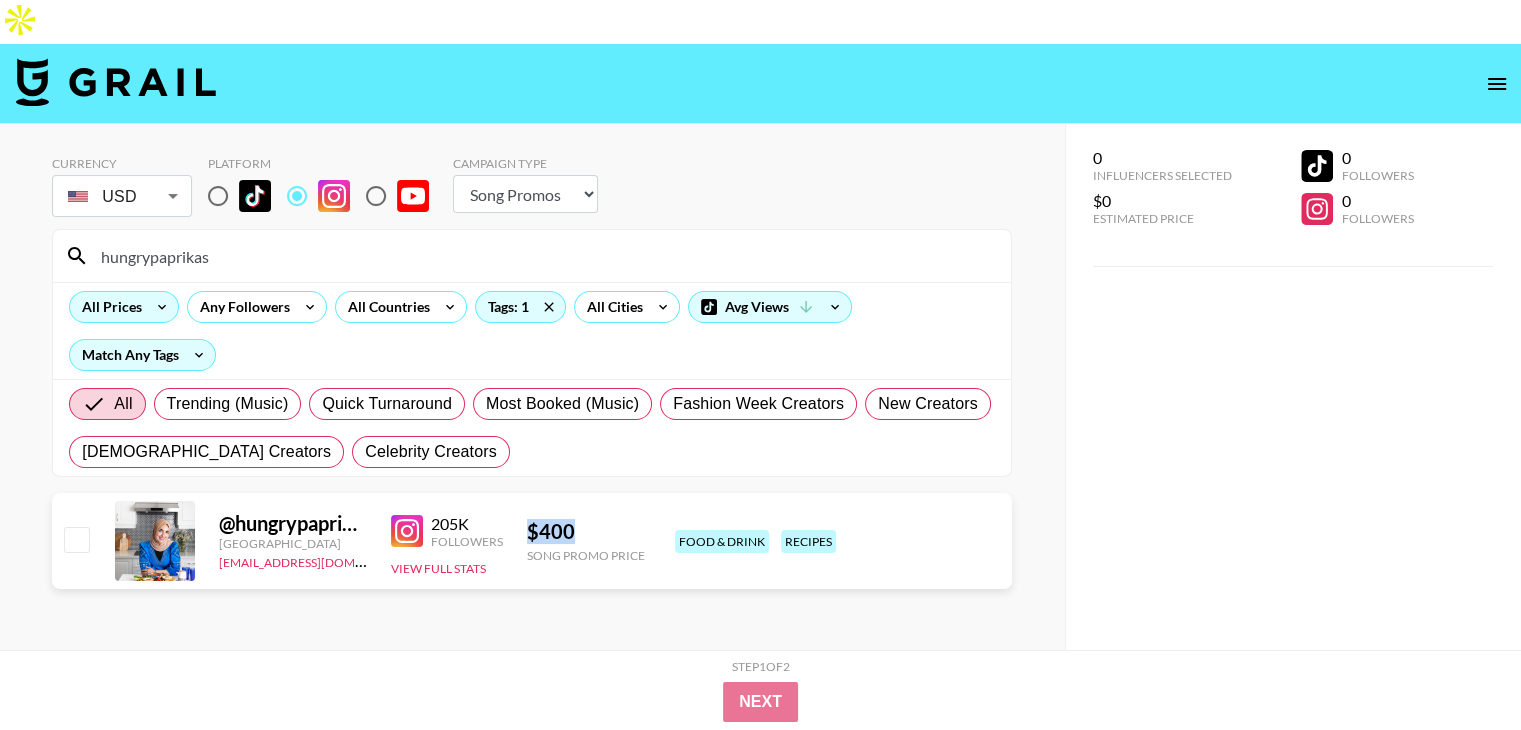 drag, startPoint x: 530, startPoint y: 485, endPoint x: 572, endPoint y: 486, distance: 42.0119 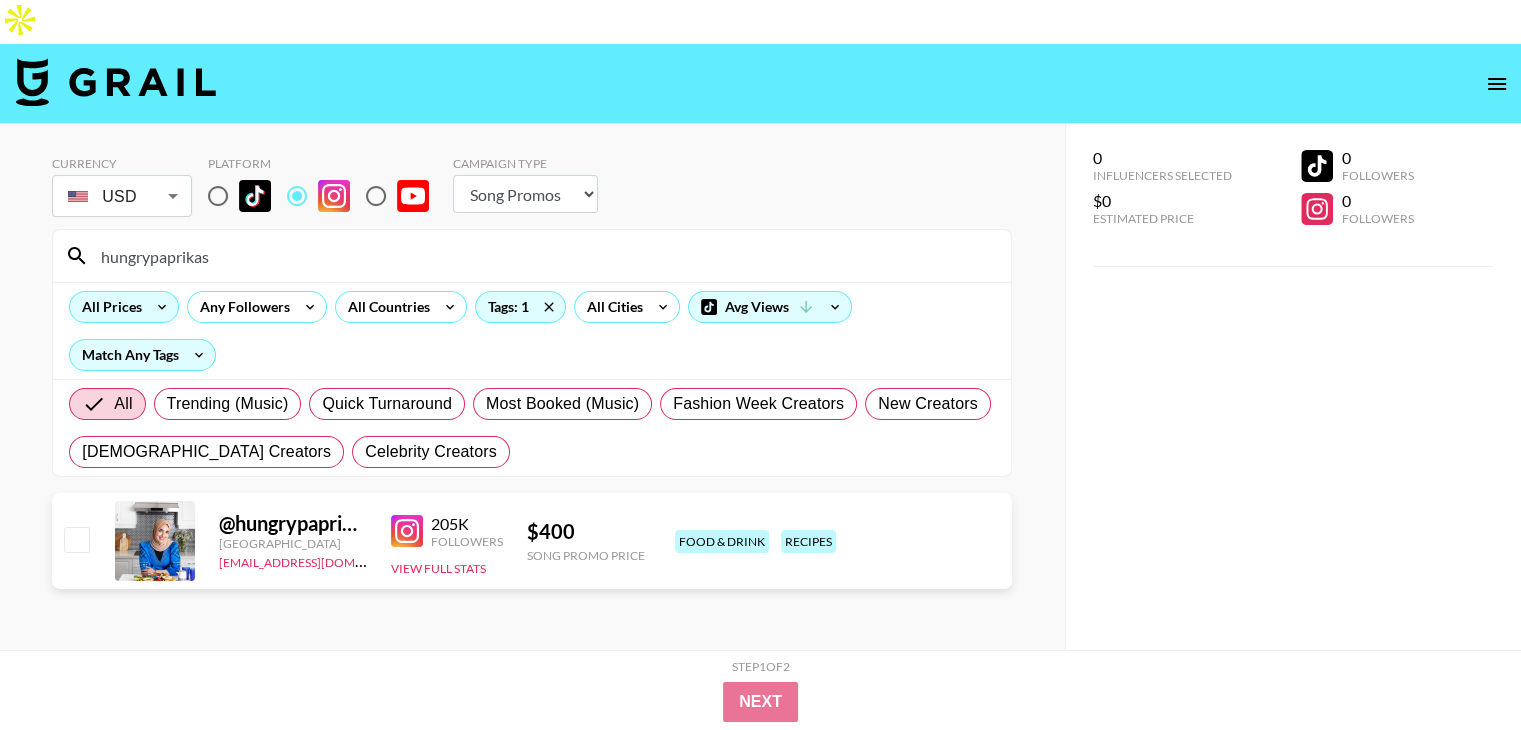 click on "hungrypaprikas" at bounding box center [544, 256] 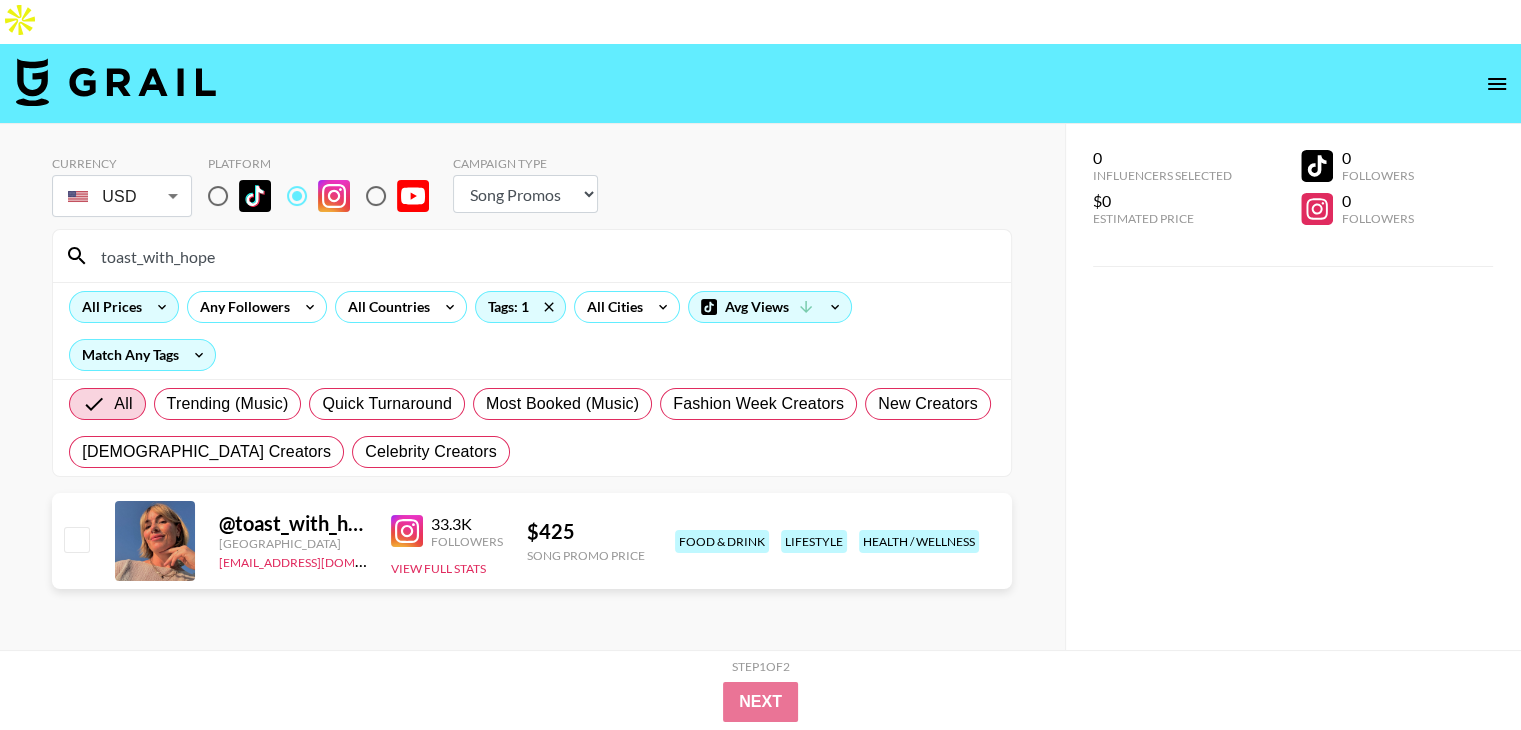 type on "toast_with_hope" 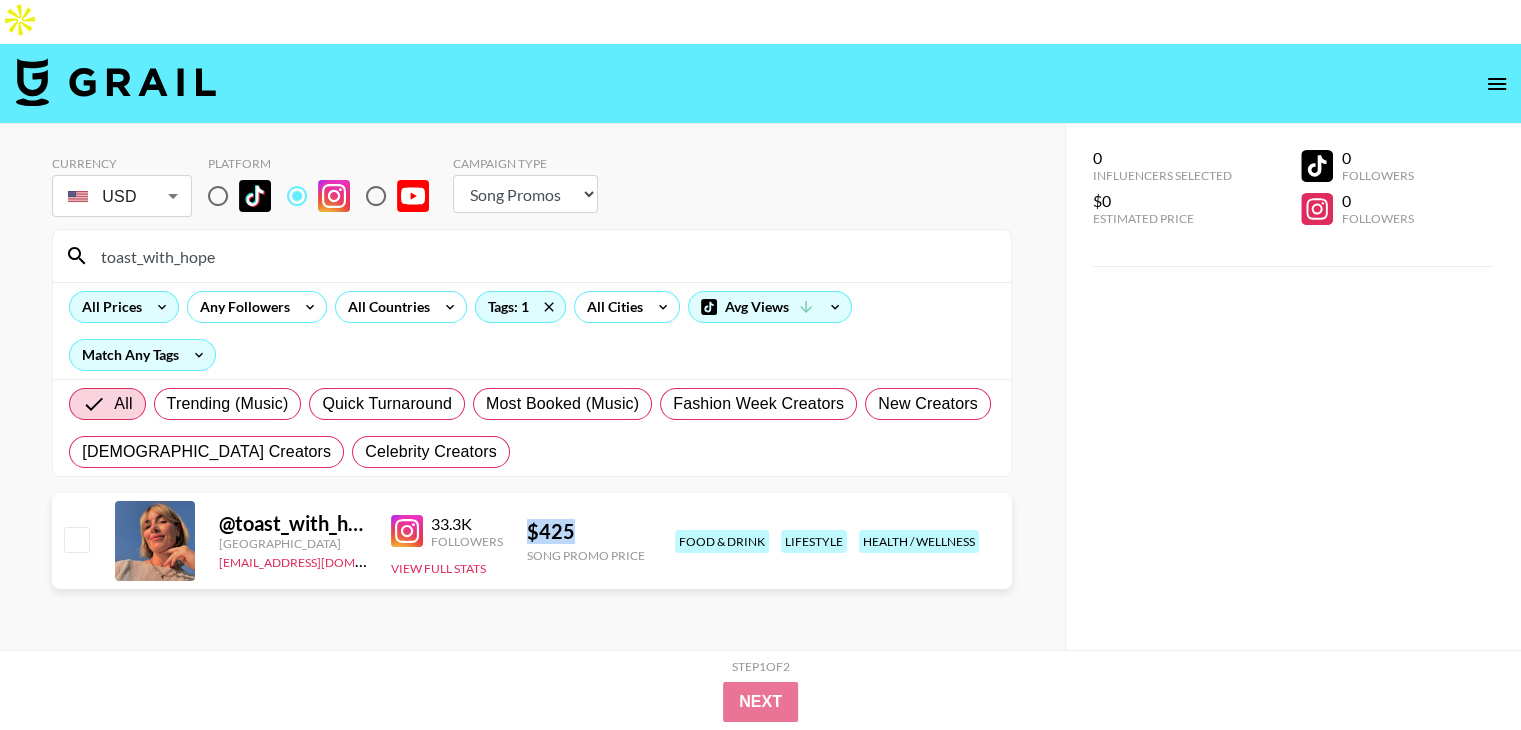 drag, startPoint x: 600, startPoint y: 493, endPoint x: 524, endPoint y: 485, distance: 76.41989 